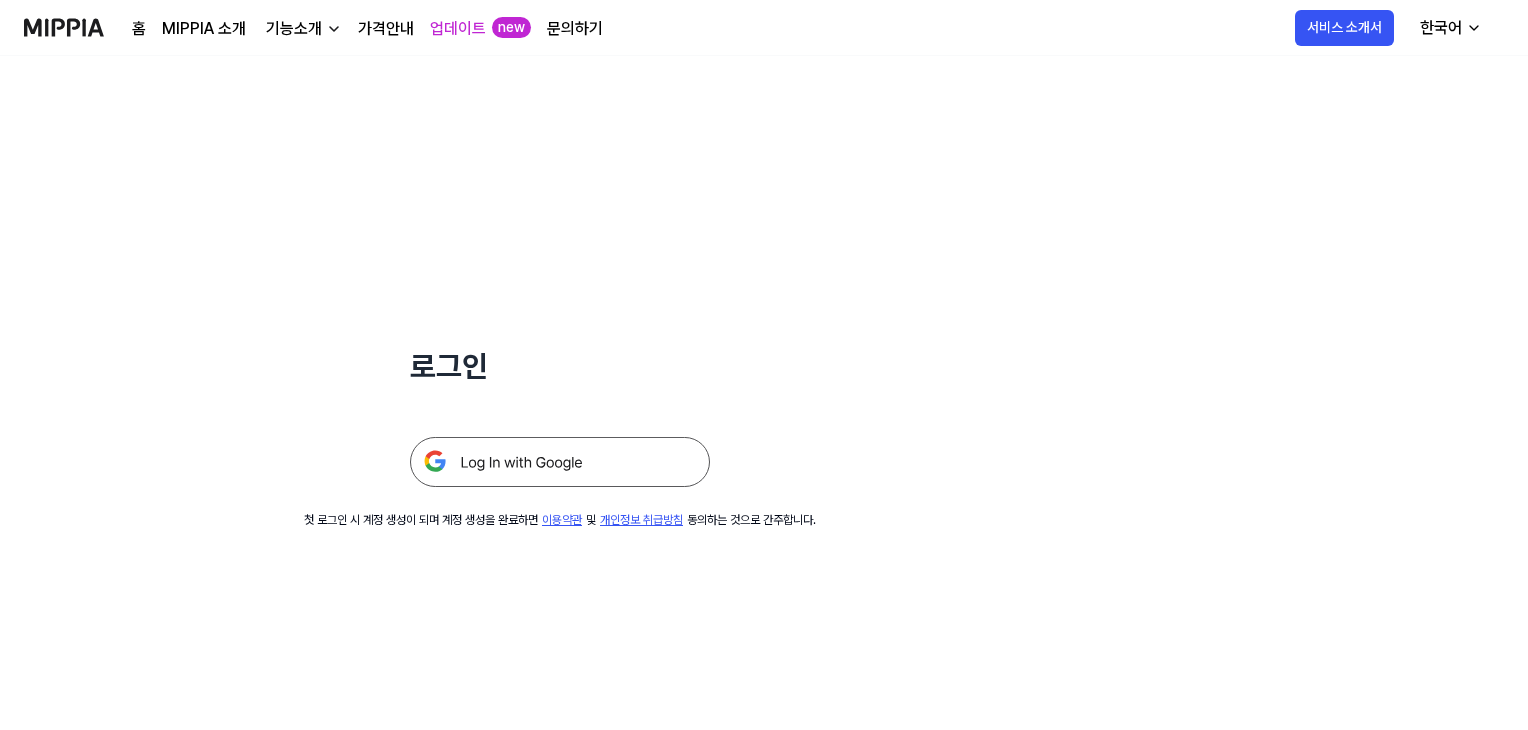 scroll, scrollTop: 0, scrollLeft: 0, axis: both 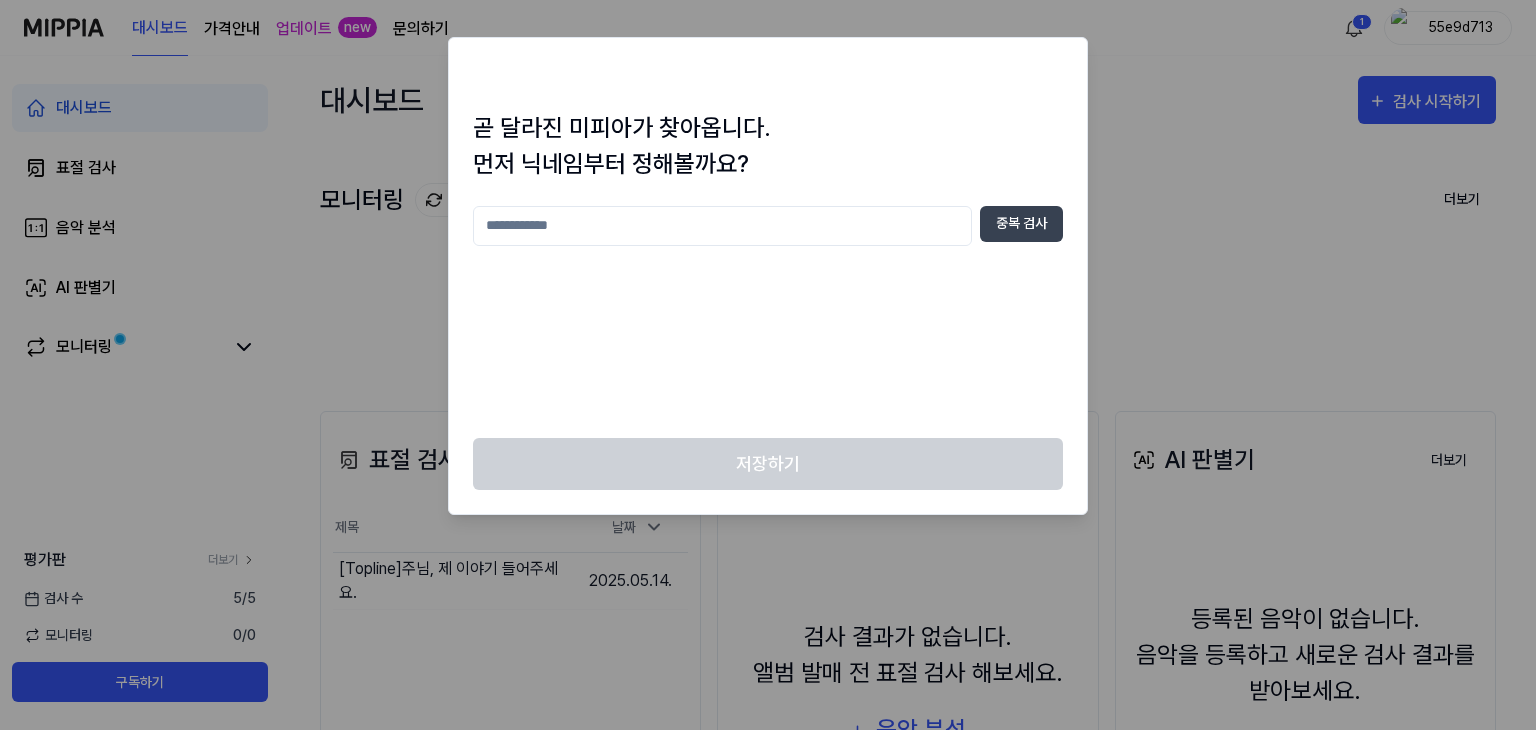 click at bounding box center [722, 226] 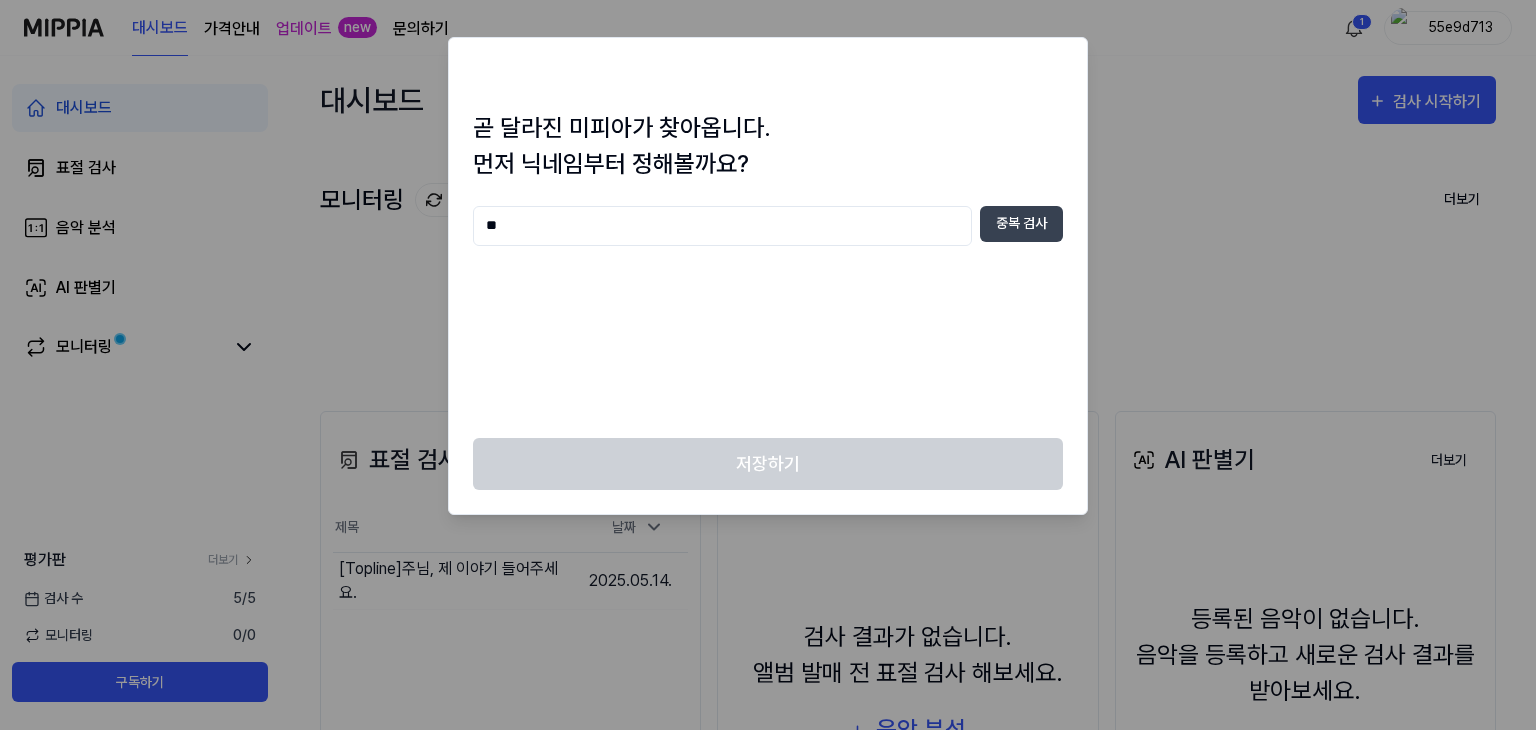 type on "*" 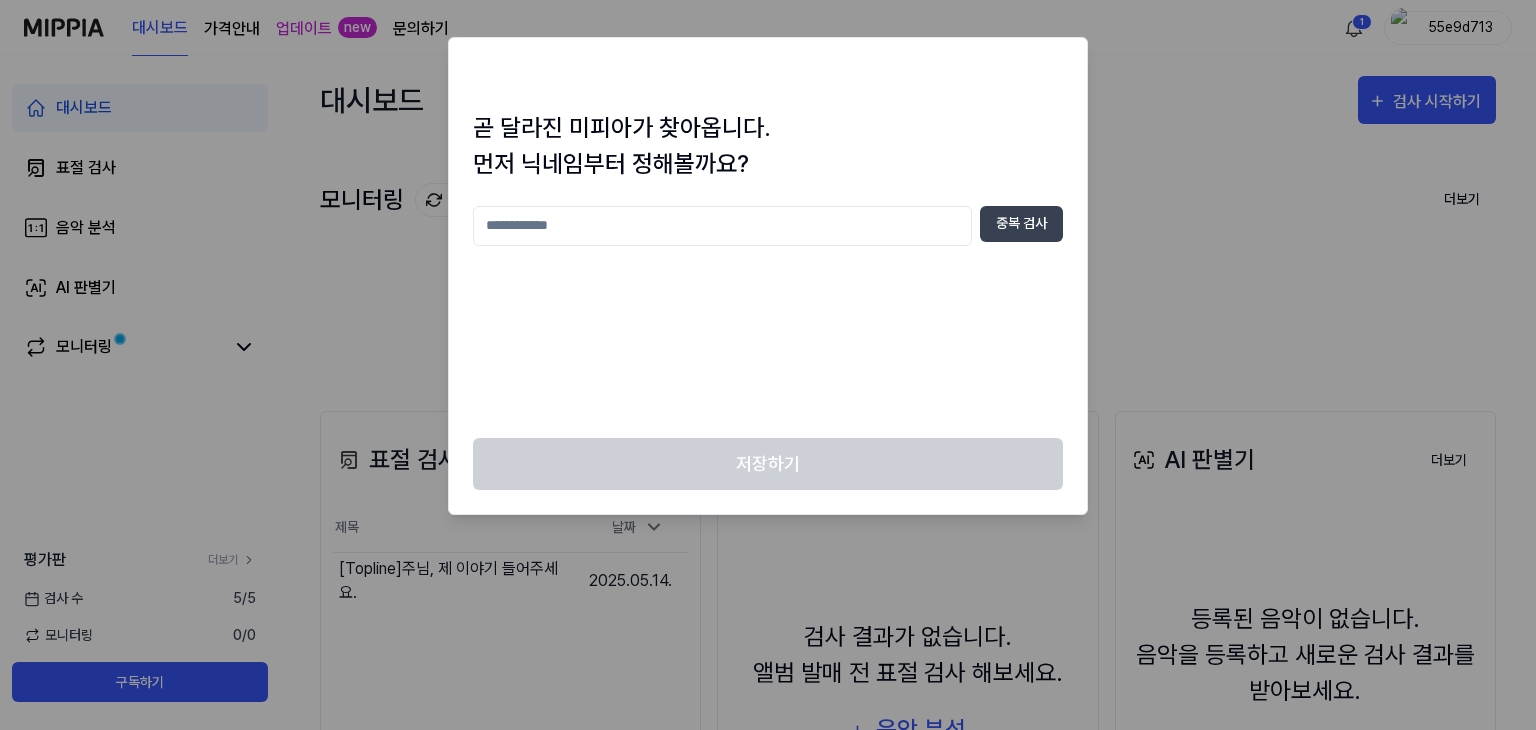 click at bounding box center (722, 226) 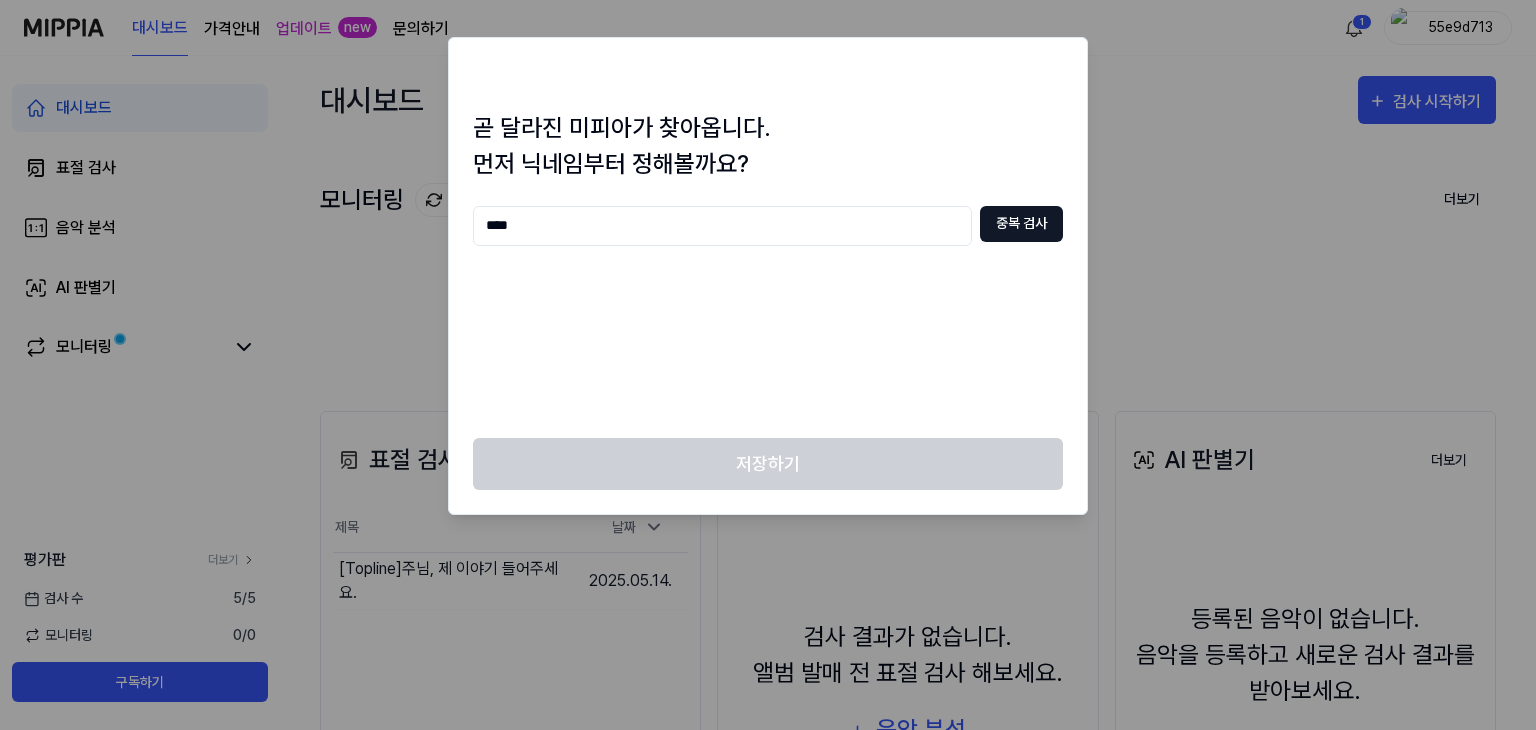 type on "****" 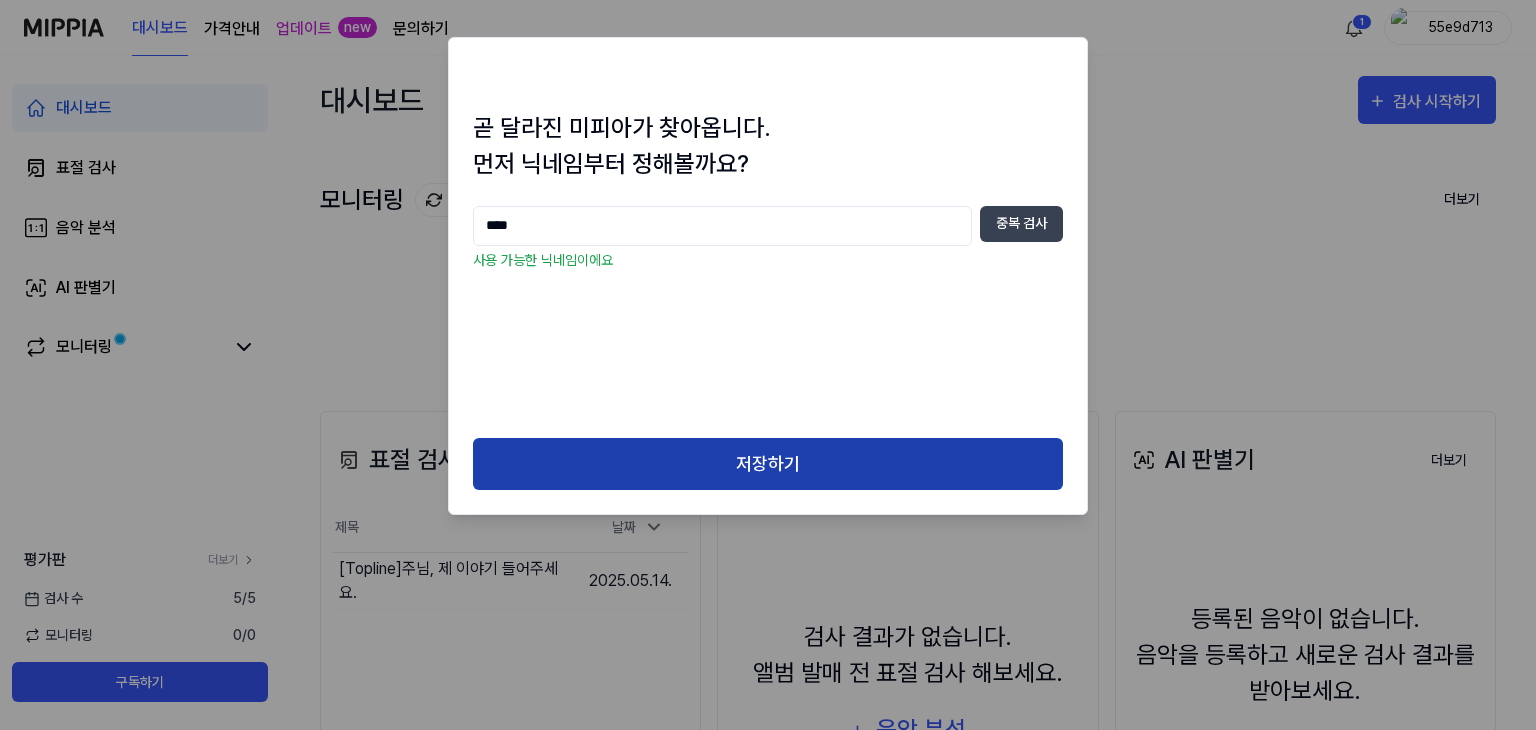 click on "저장하기" at bounding box center [768, 464] 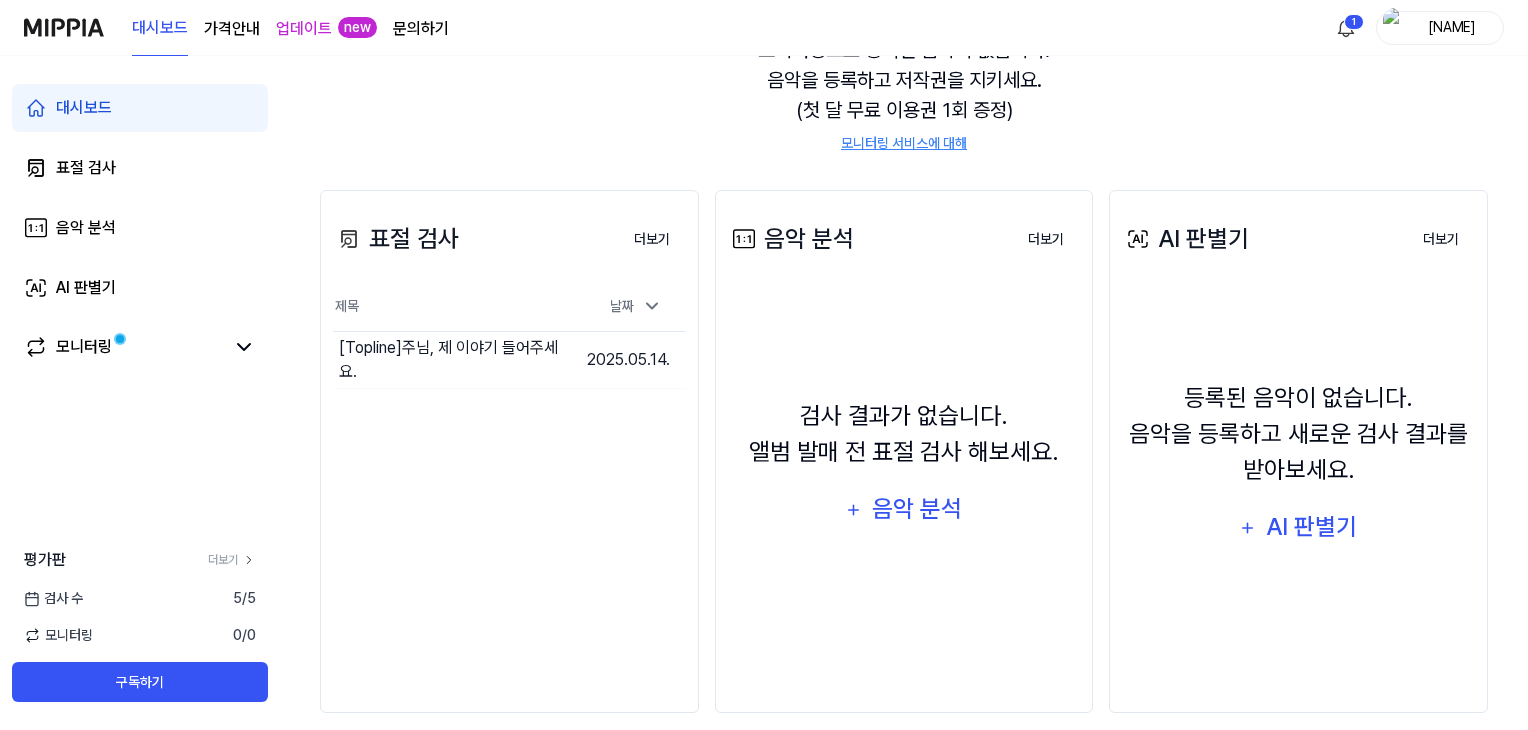 scroll, scrollTop: 244, scrollLeft: 0, axis: vertical 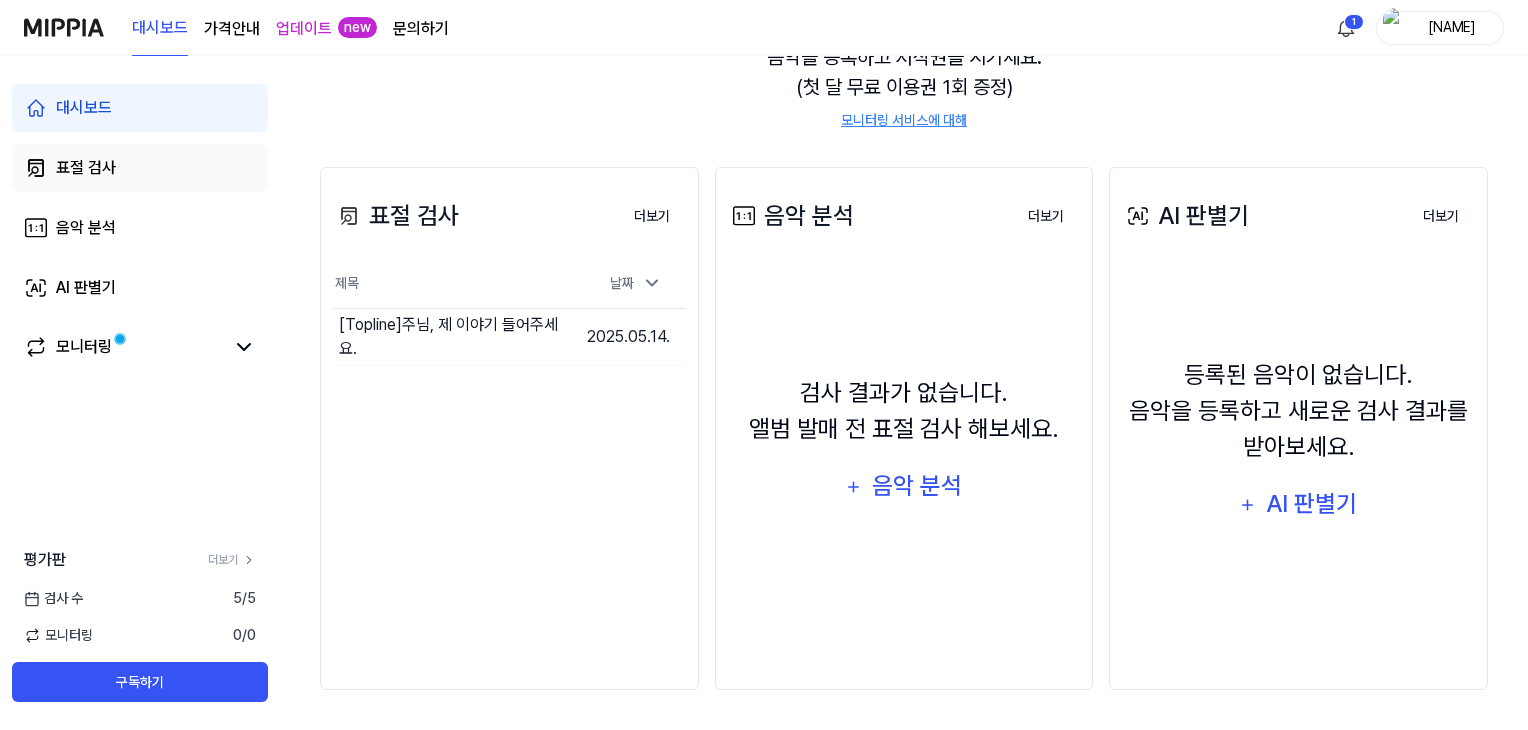 click on "표절 검사" at bounding box center (140, 168) 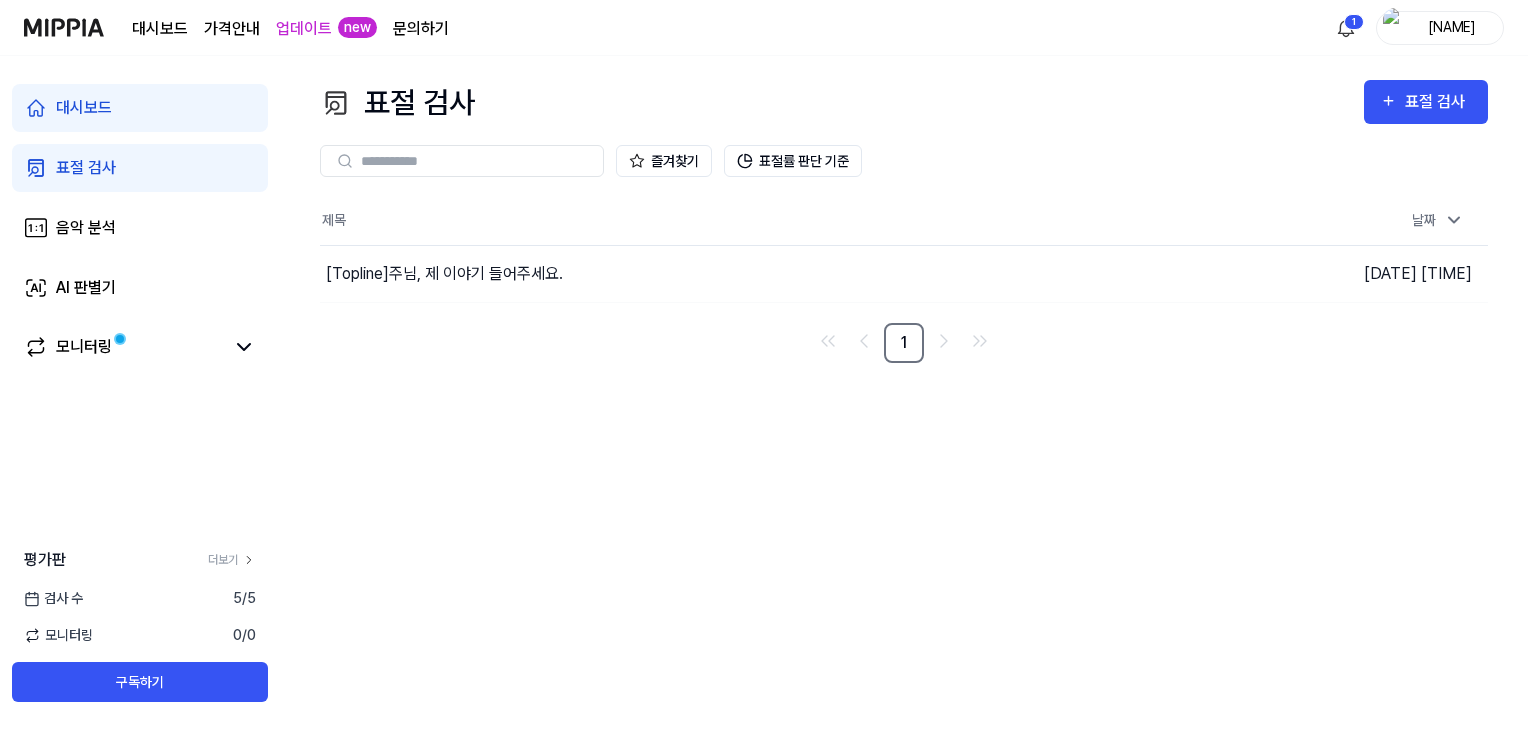 scroll, scrollTop: 0, scrollLeft: 0, axis: both 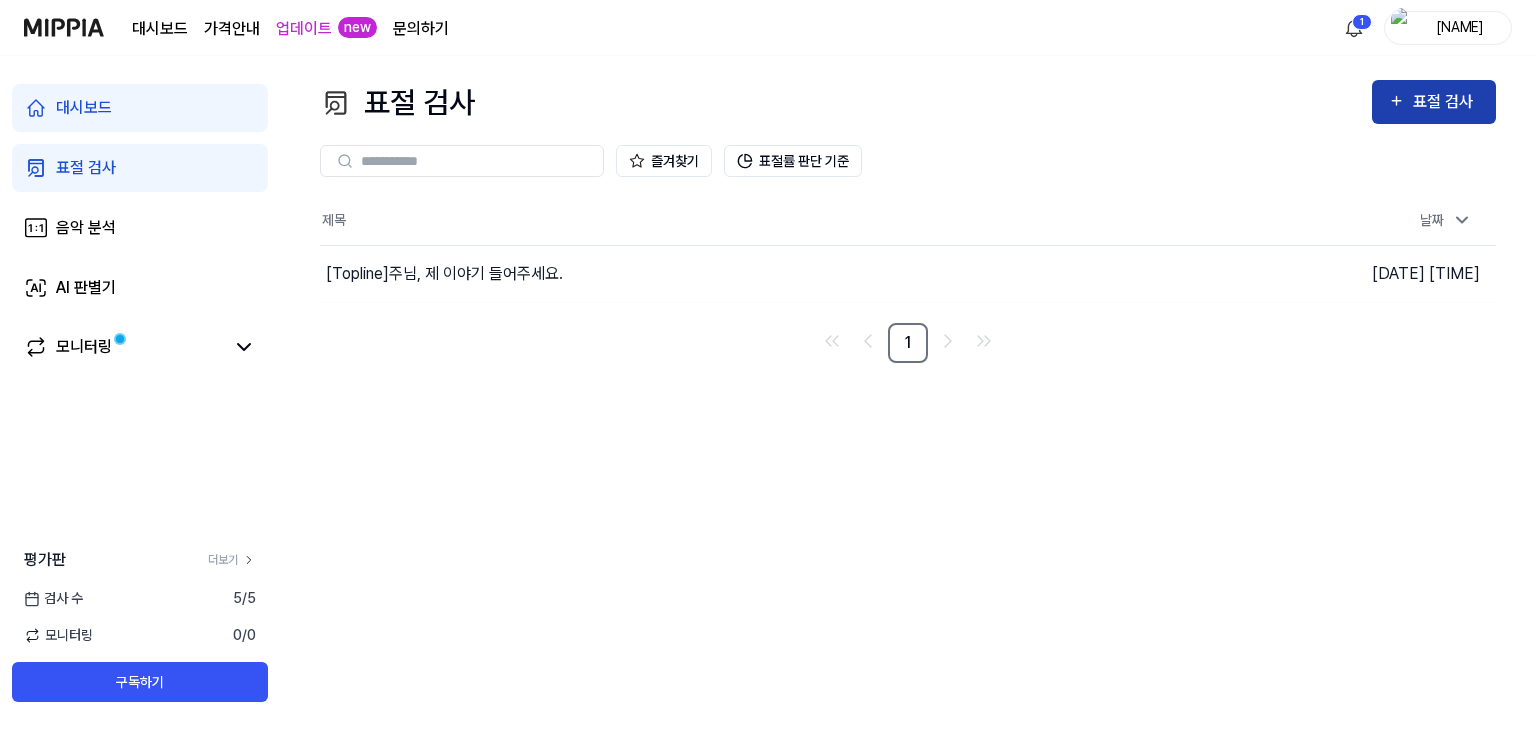 click on "표절 검사" at bounding box center [1434, 102] 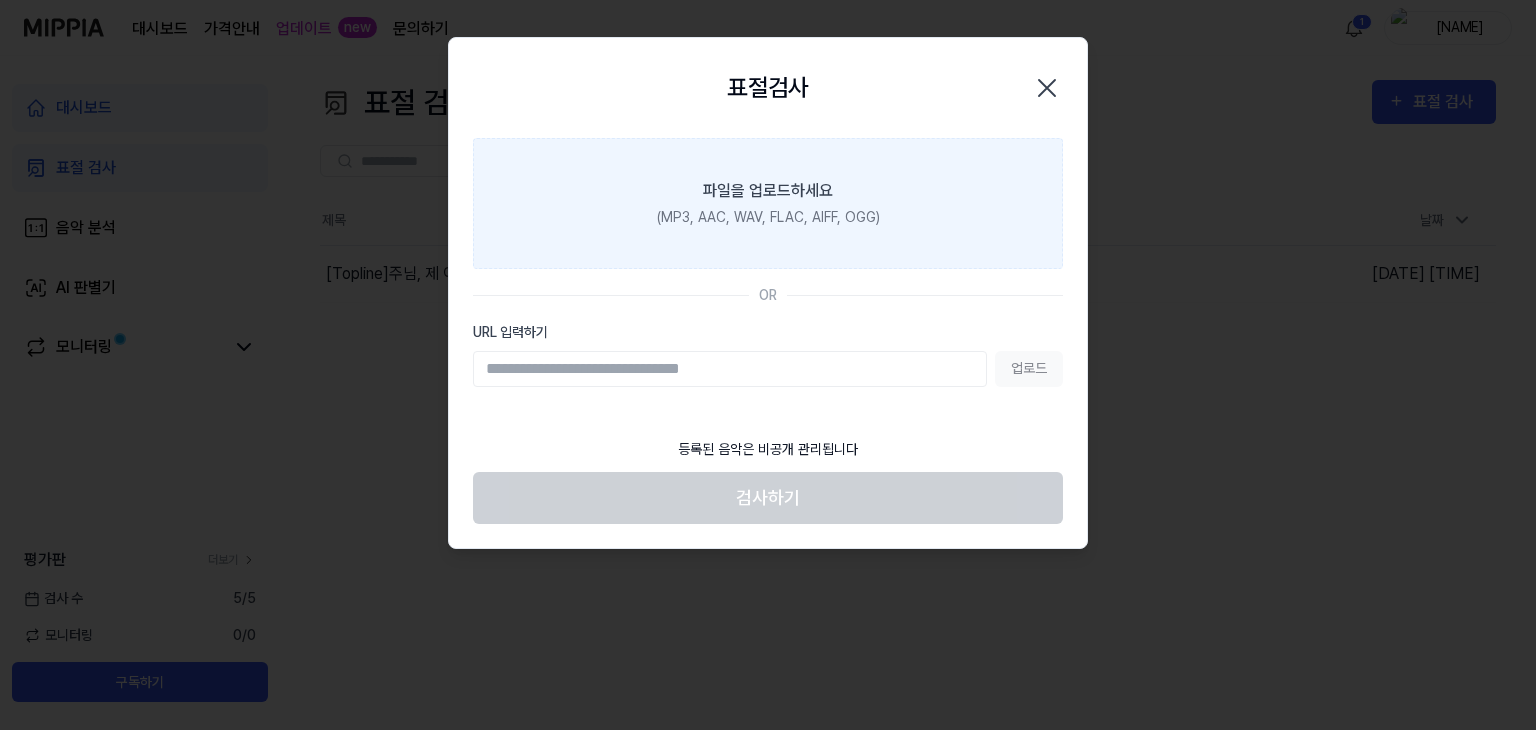 click on "파일을 업로드하세요" at bounding box center [768, 191] 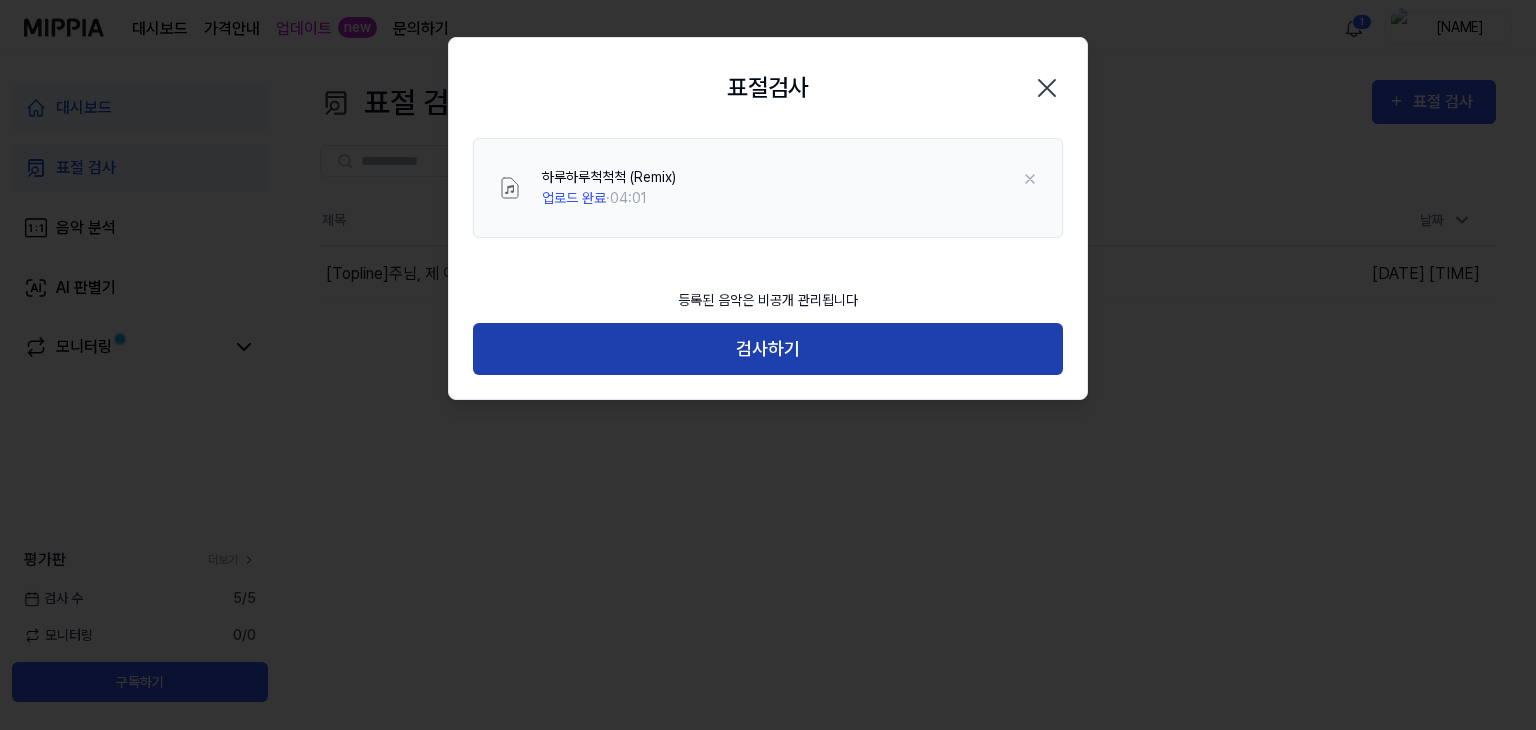 click on "검사하기" at bounding box center (768, 349) 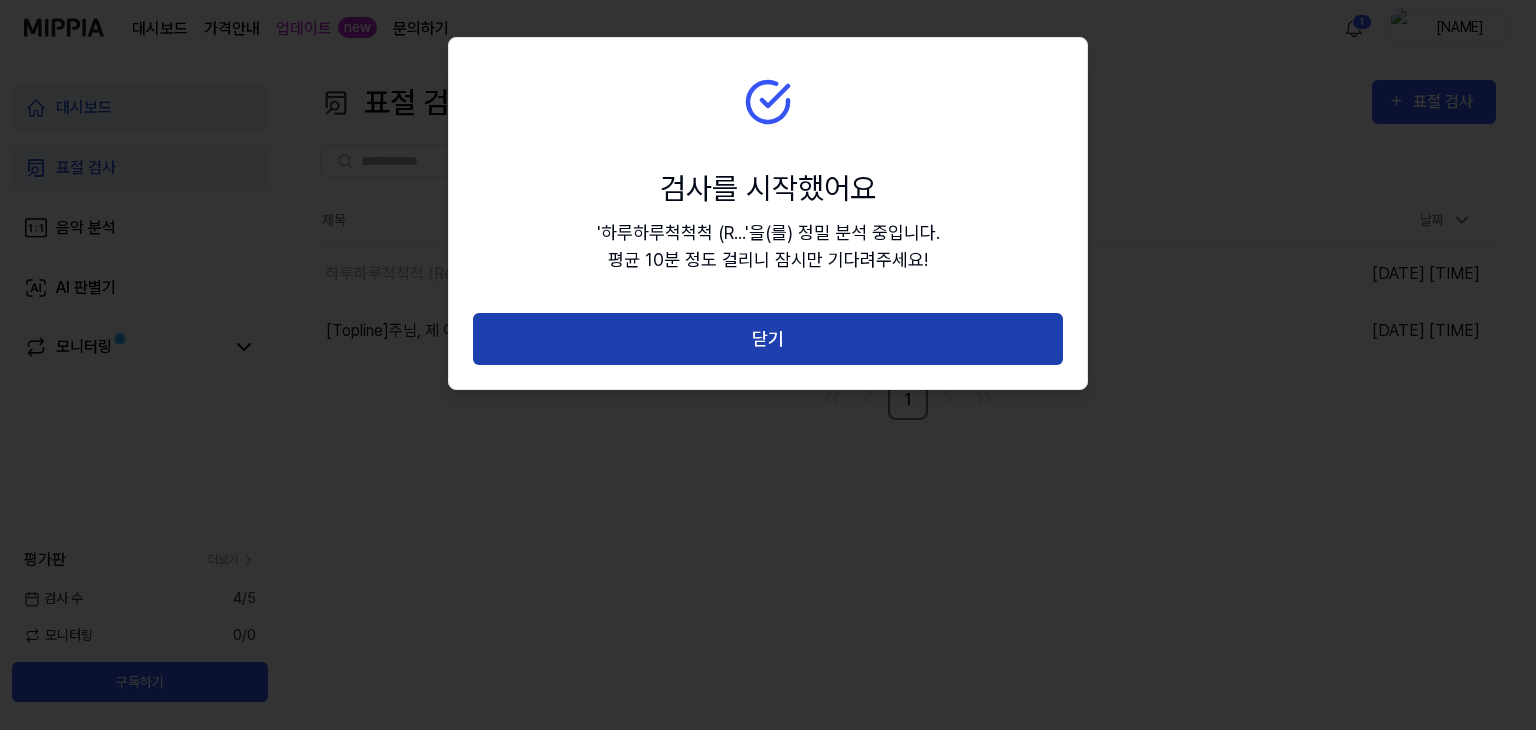 click on "닫기" at bounding box center (768, 339) 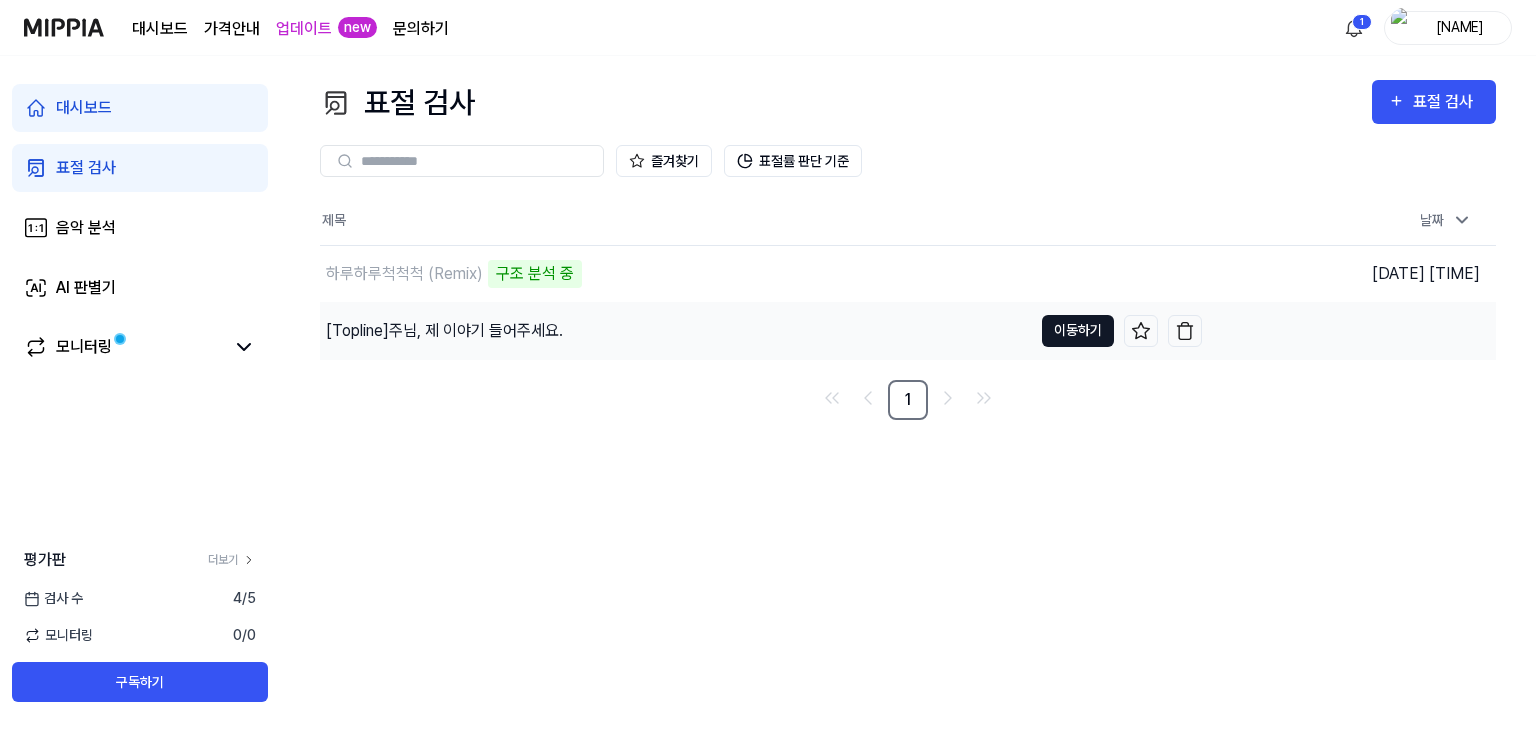click on "이동하기" at bounding box center [1078, 331] 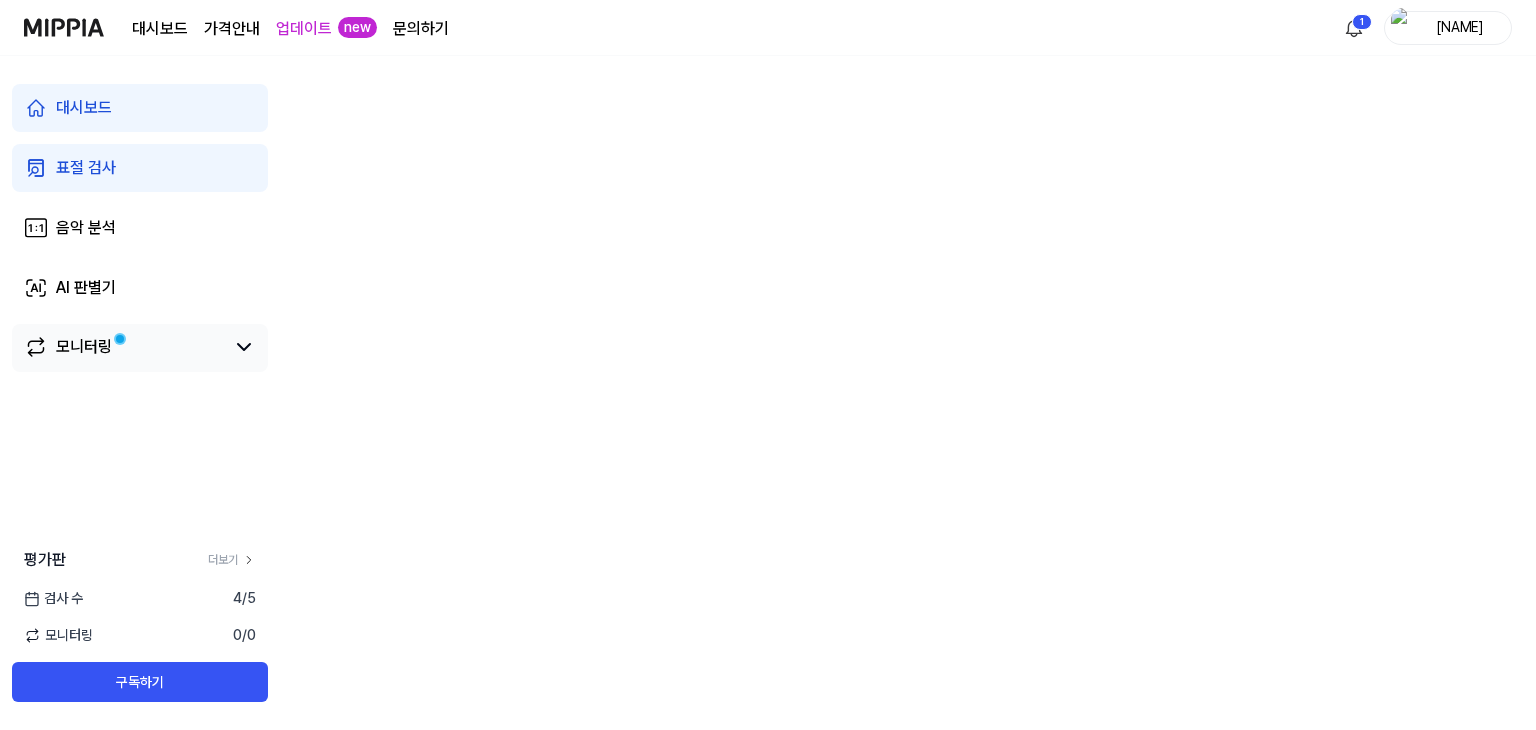 click on "모니터링" at bounding box center (84, 347) 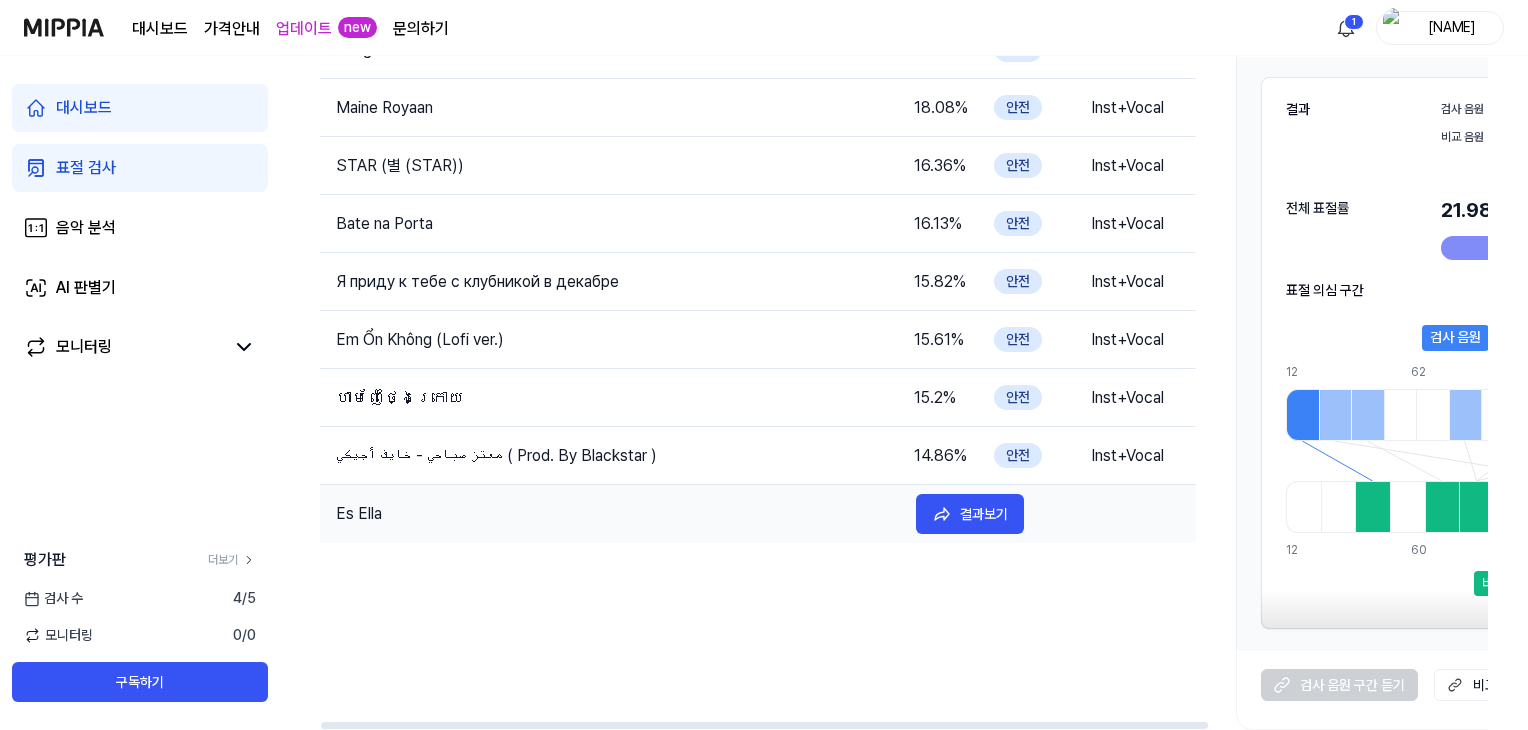 scroll, scrollTop: 0, scrollLeft: 0, axis: both 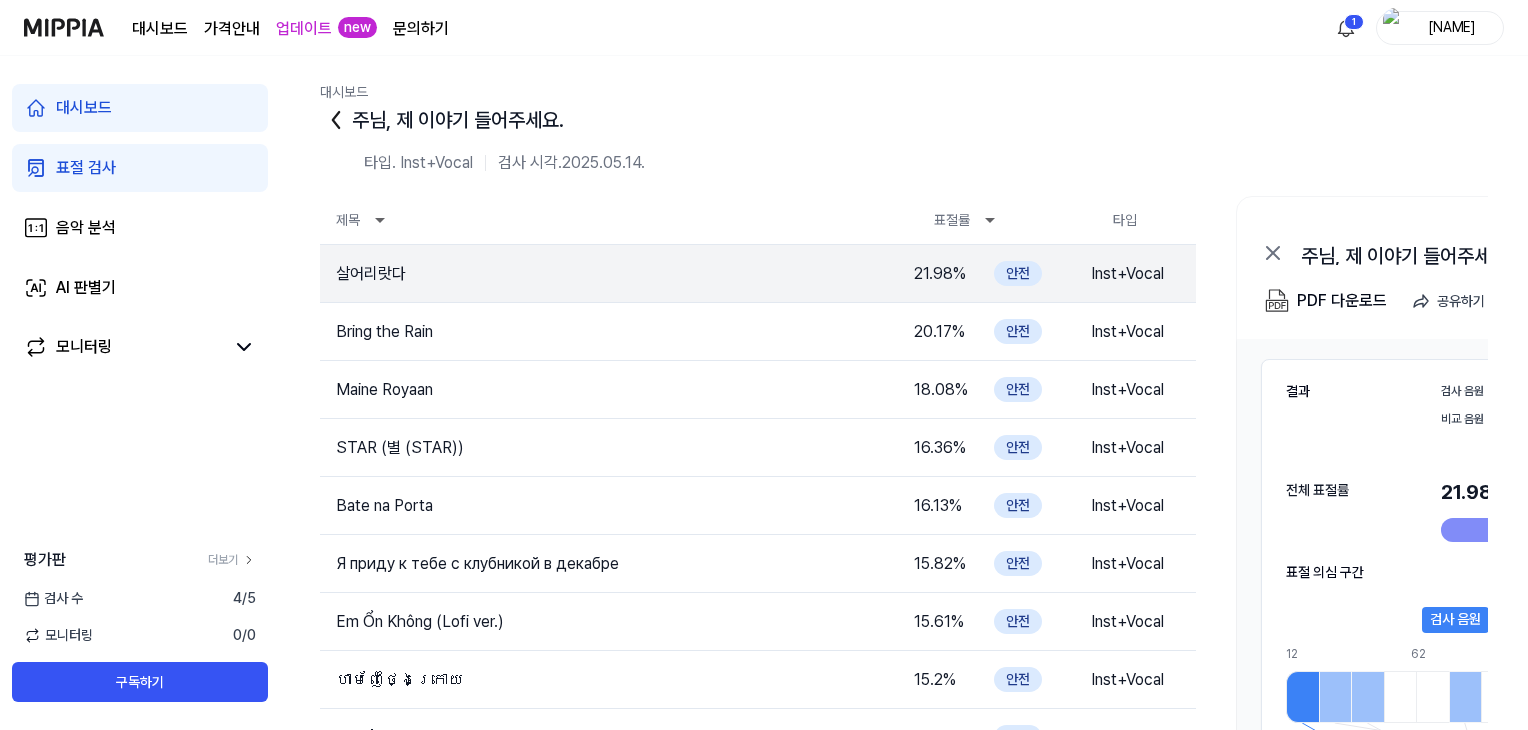 click on "표절 검사" at bounding box center (140, 168) 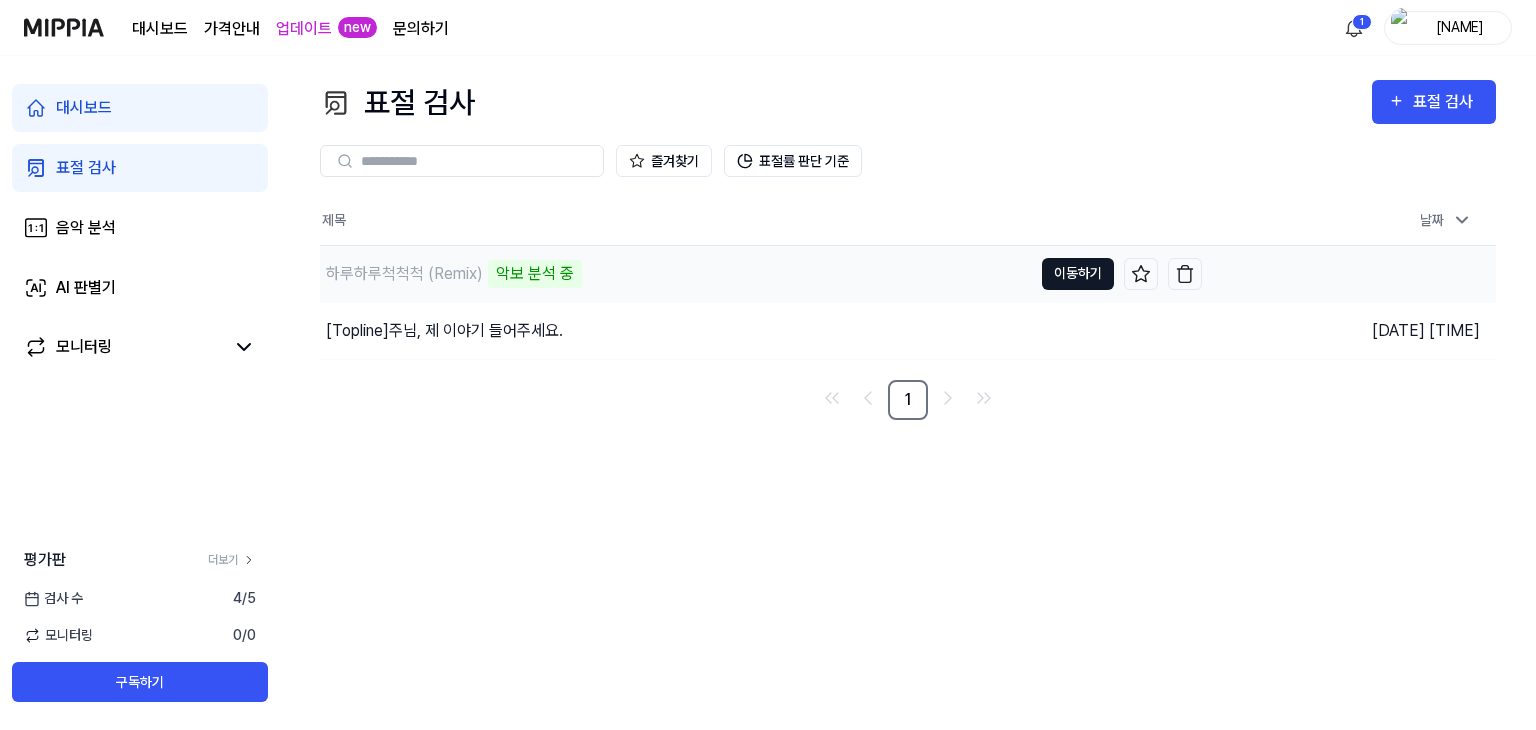 click on "이동하기" at bounding box center (1078, 274) 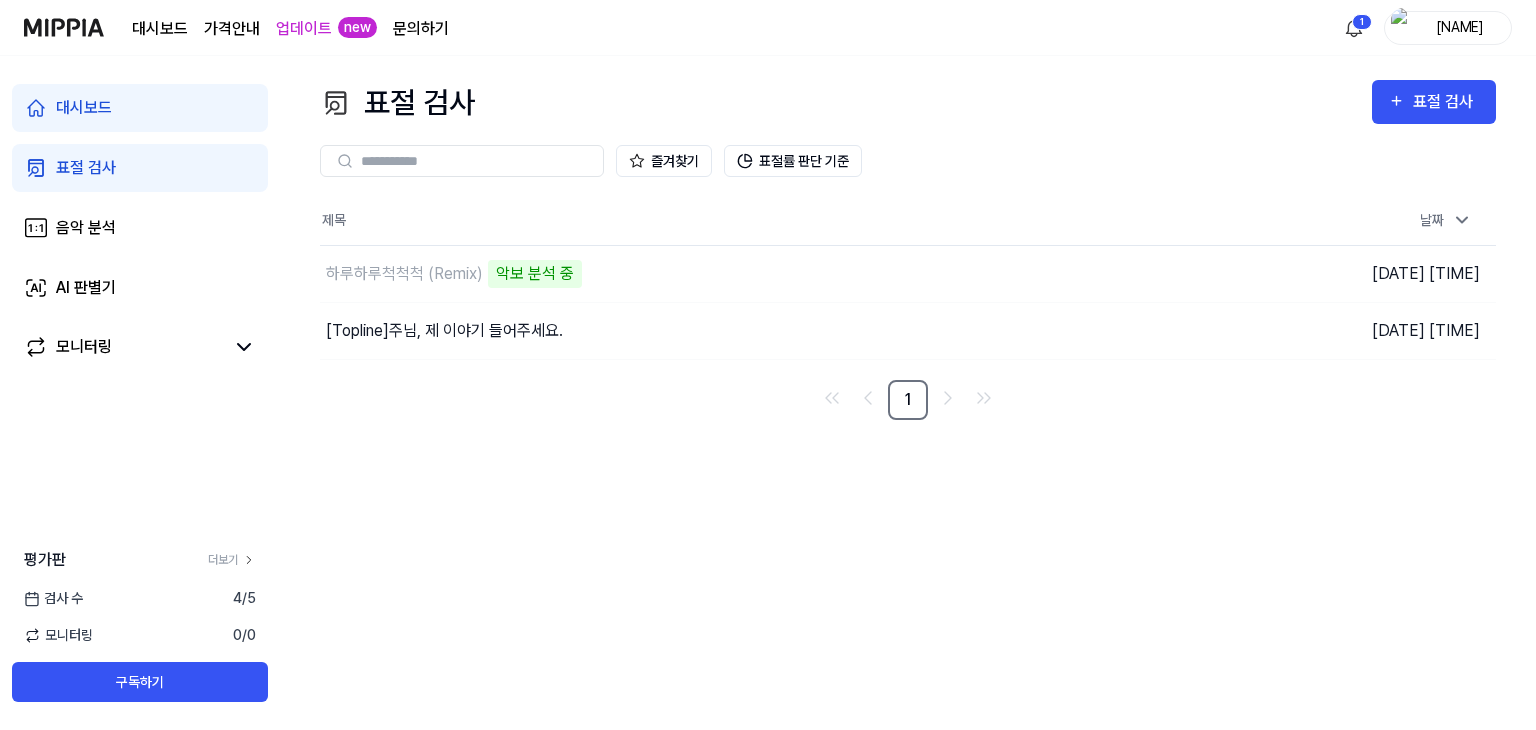 click on "표절 검사 표절 검사 표절 검사 음악 분석 AI 판별기 즐겨찾기 표절률 판단 기준 제목 날짜 하루하루척척척 (Remix) 악보 분석 중 이동하기 2025.08.03 오전 12:47 [Topline] 주님, 제 이야기 들어주세요. 이동하기 2025.05.14 오후 4:34 1" at bounding box center [908, 393] 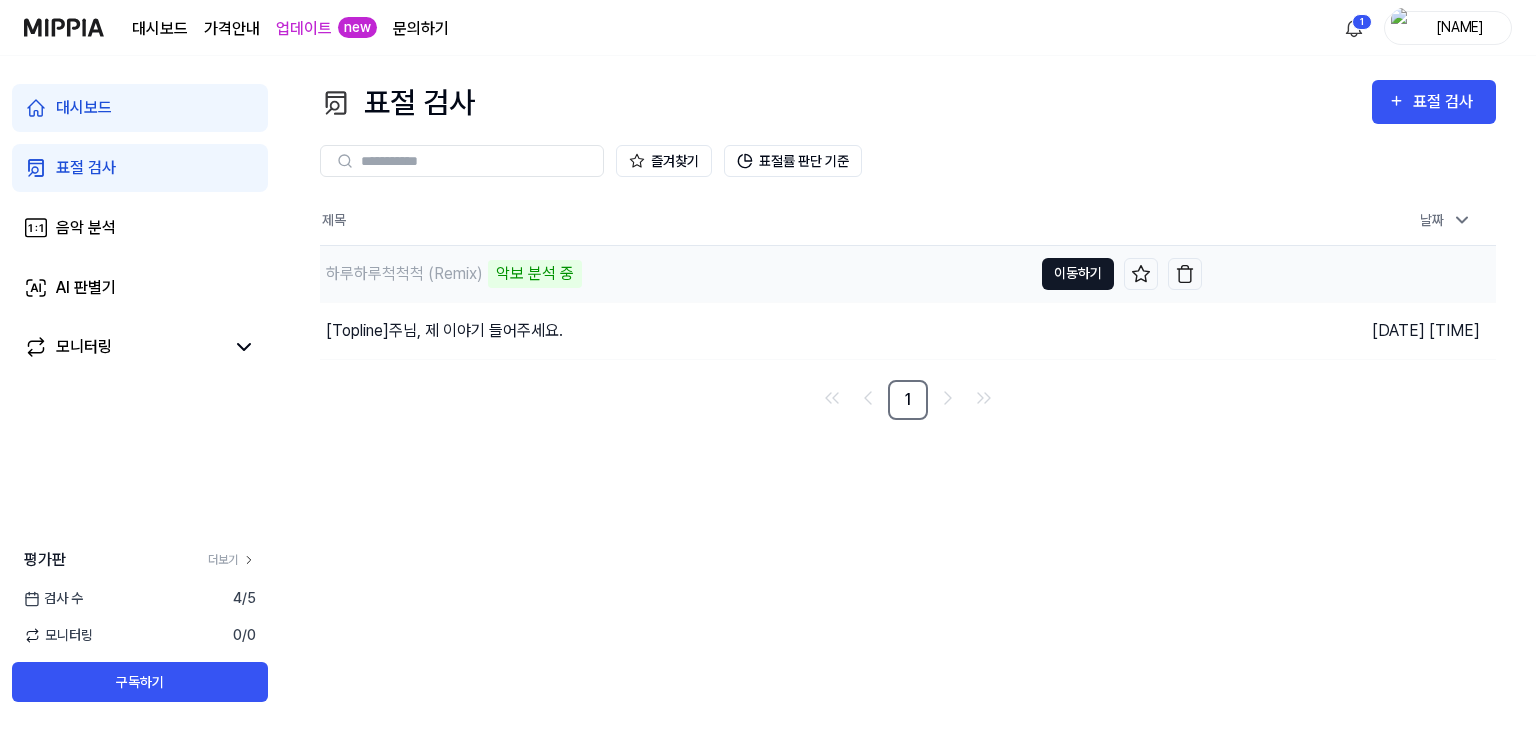click on "이동하기" at bounding box center [1078, 274] 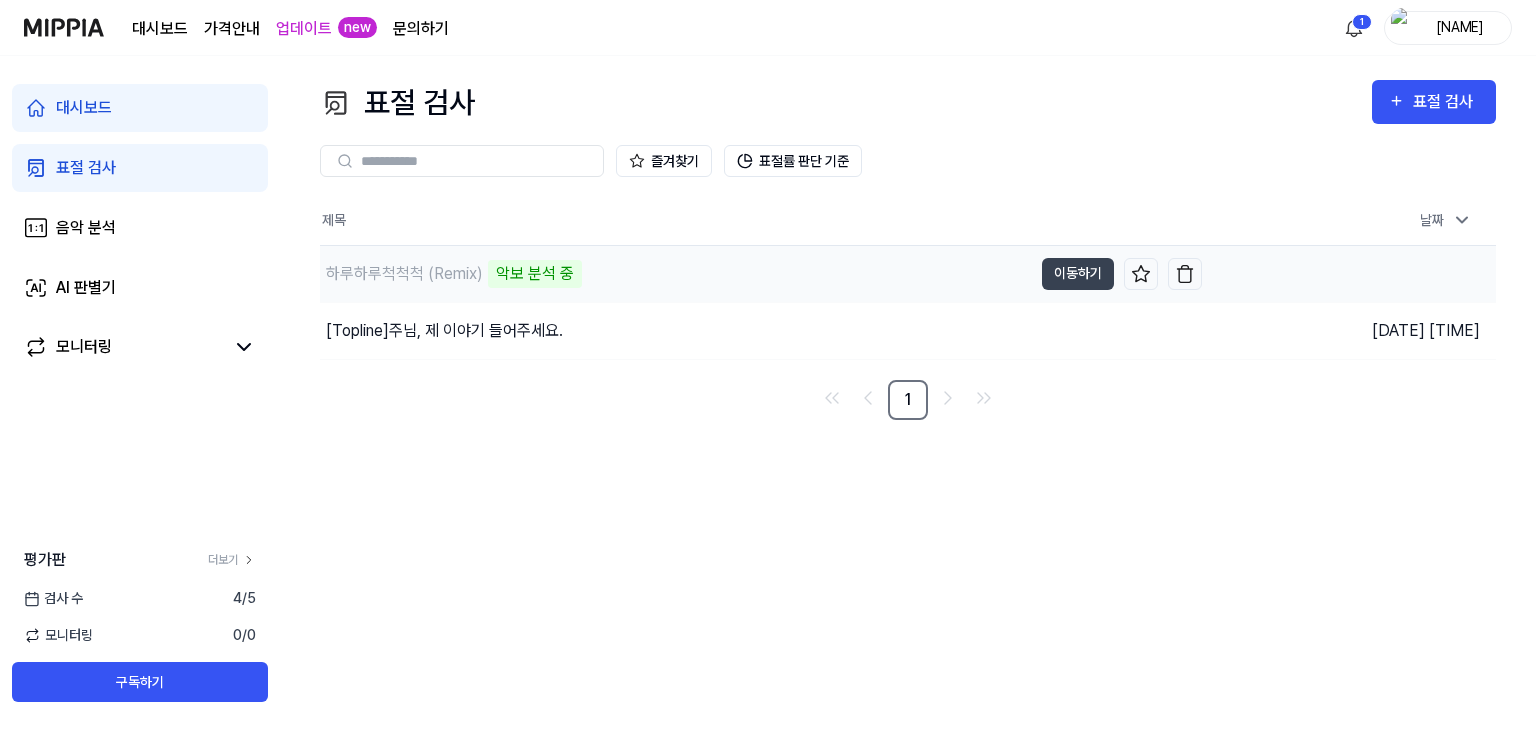 click on "하루하루척척척 (Remix)" at bounding box center (404, 274) 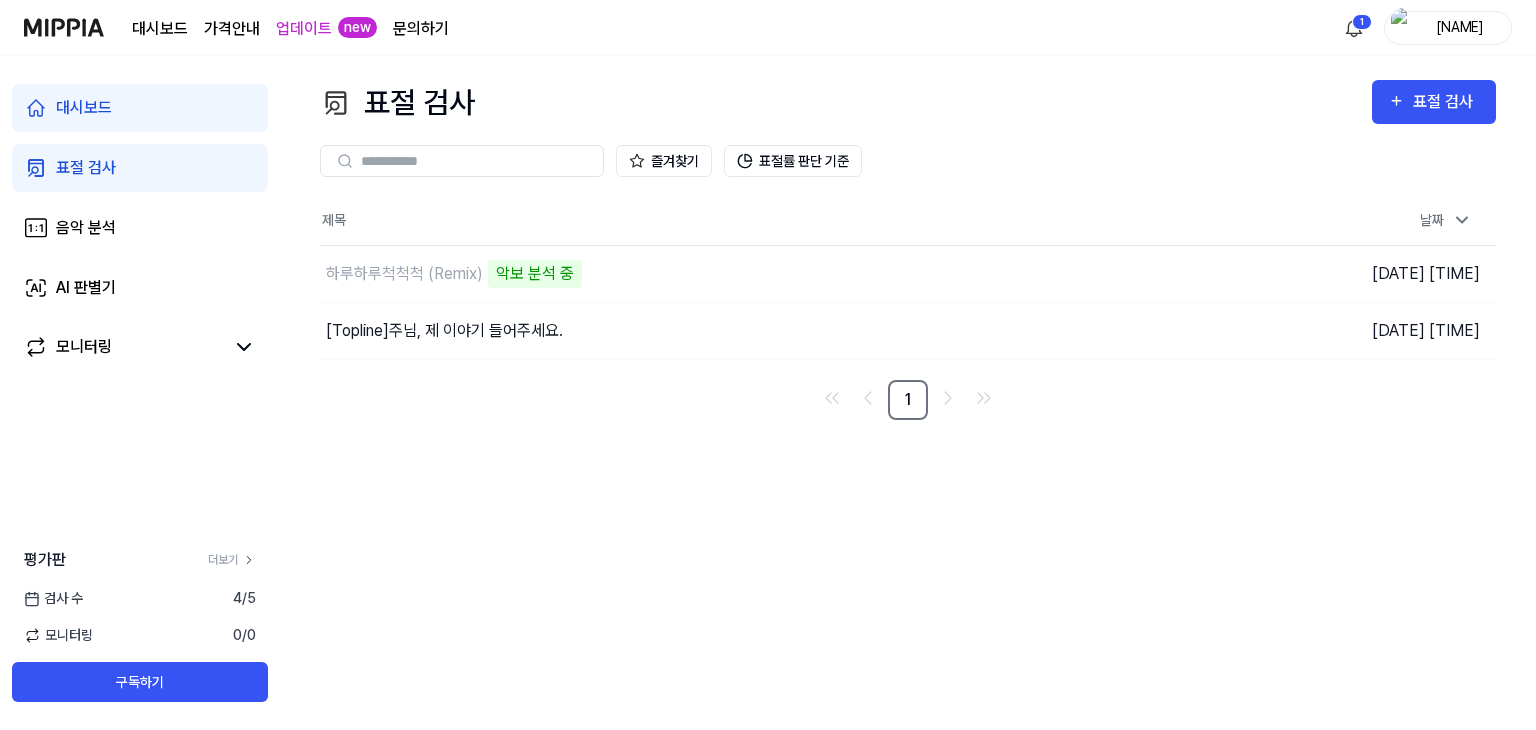 click on "표절 검사" at bounding box center [140, 168] 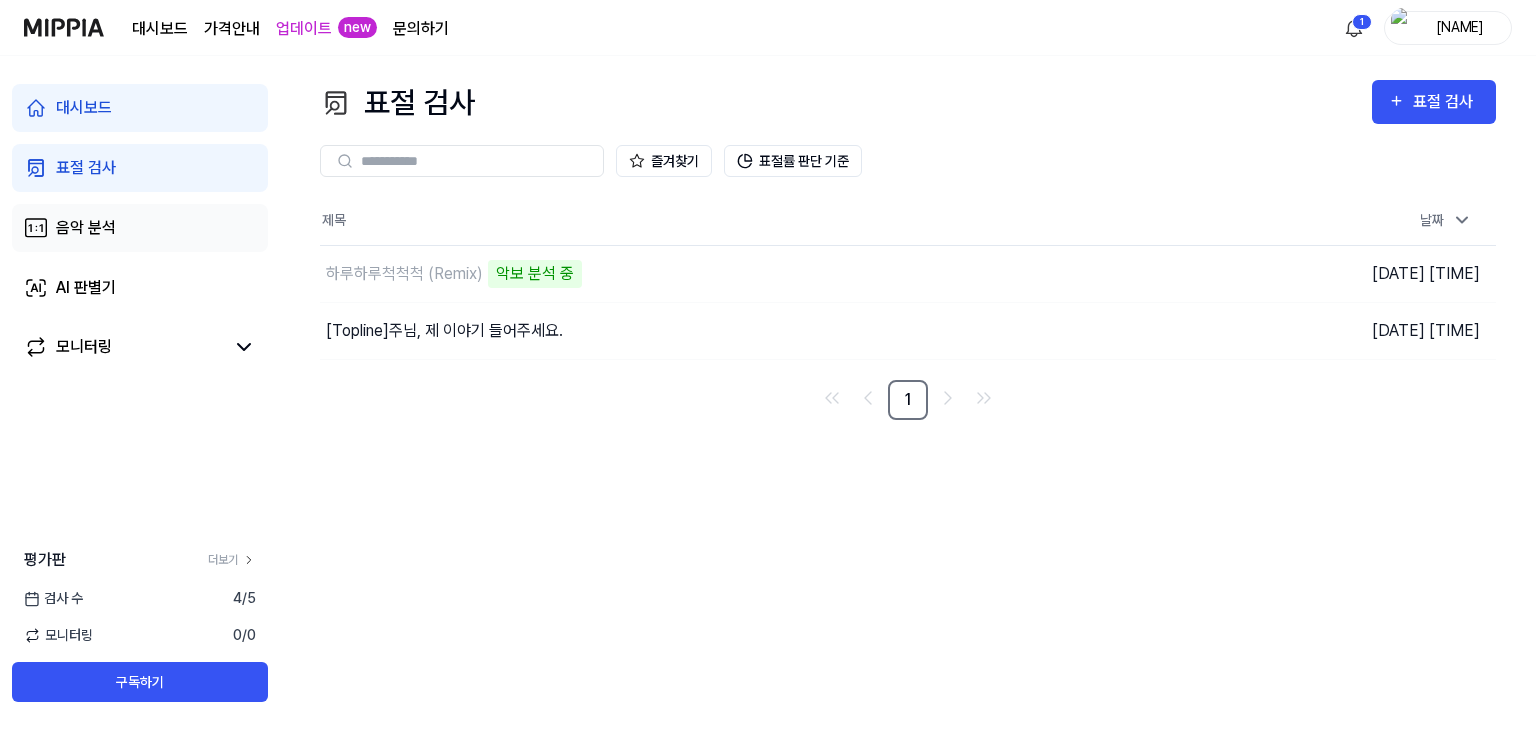 click on "음악 분석" at bounding box center [86, 228] 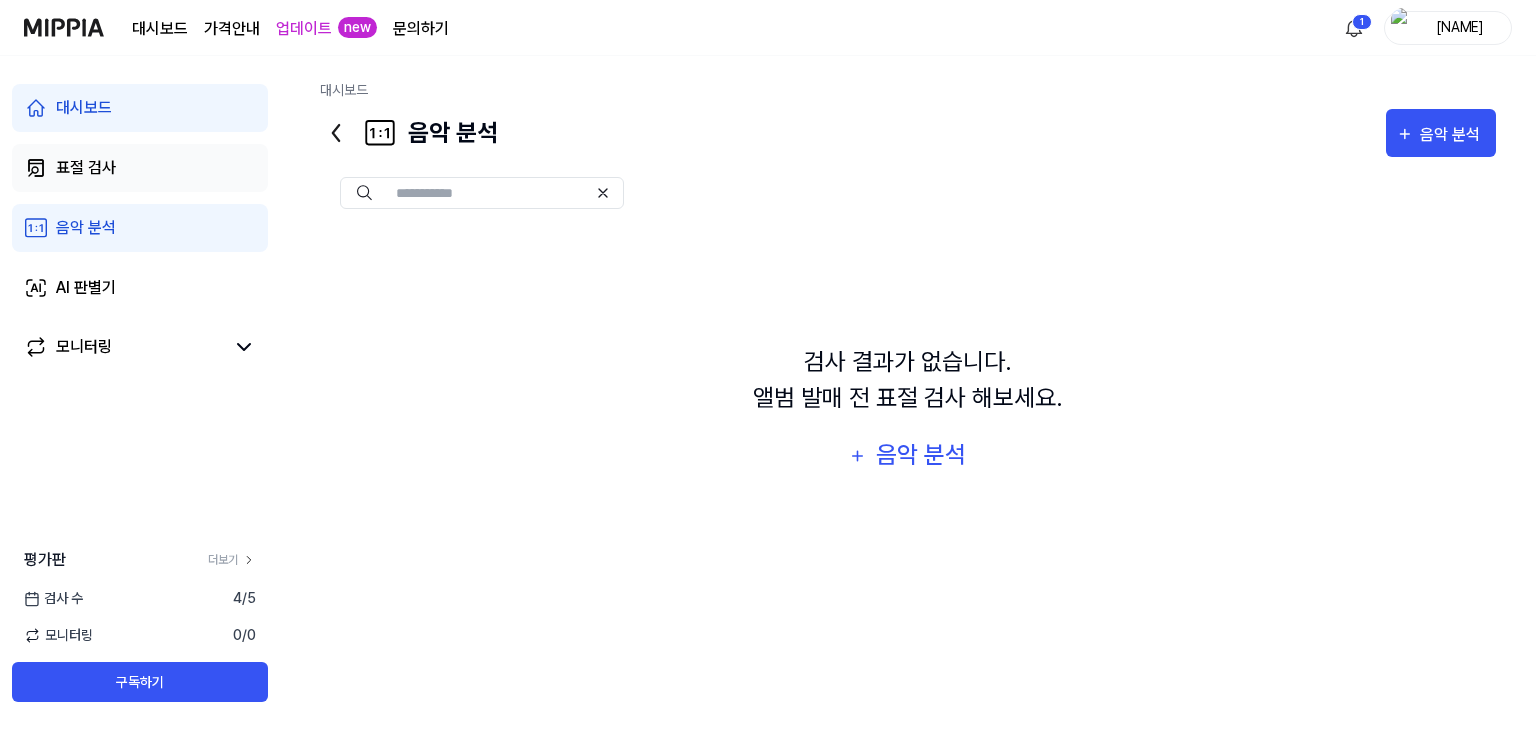 click on "표절 검사" at bounding box center (86, 168) 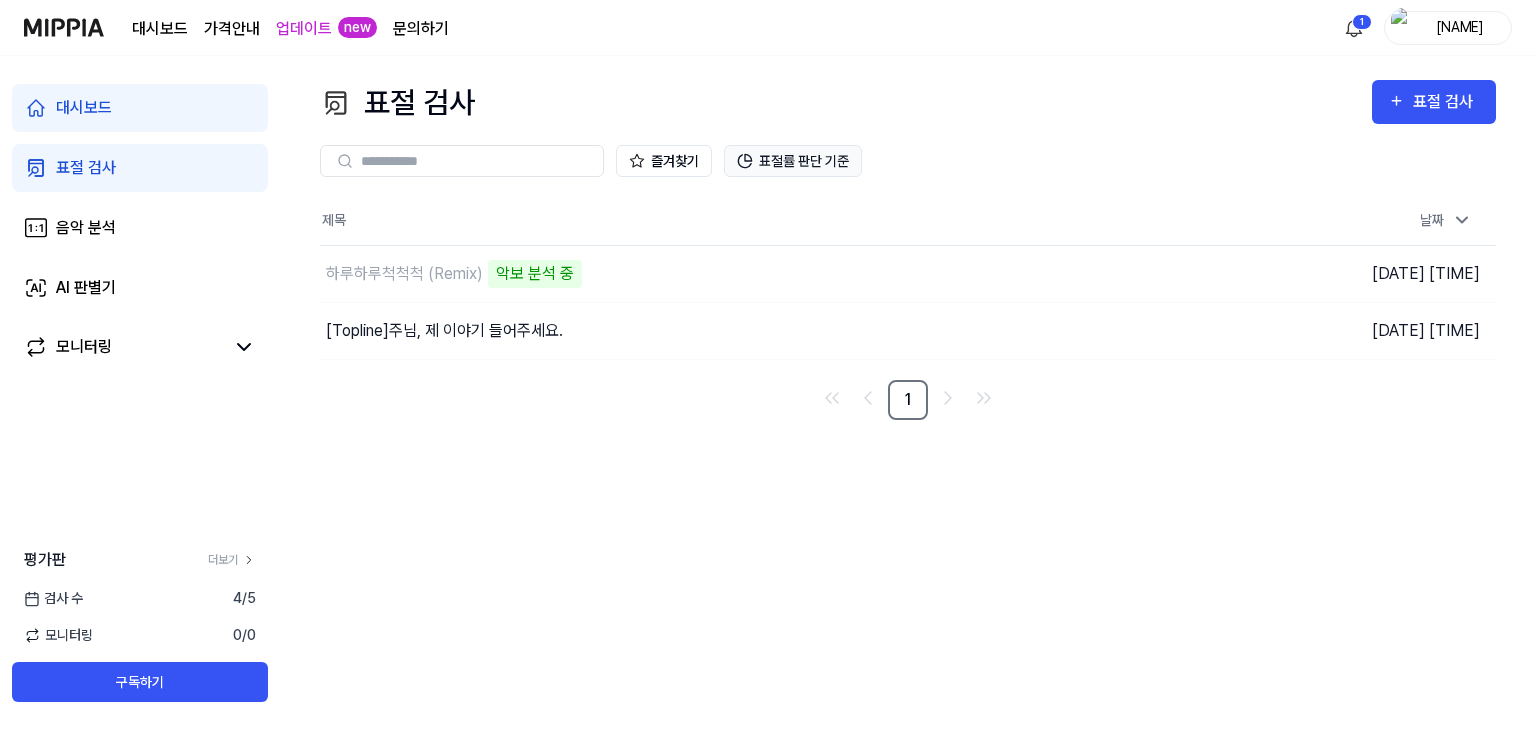 click 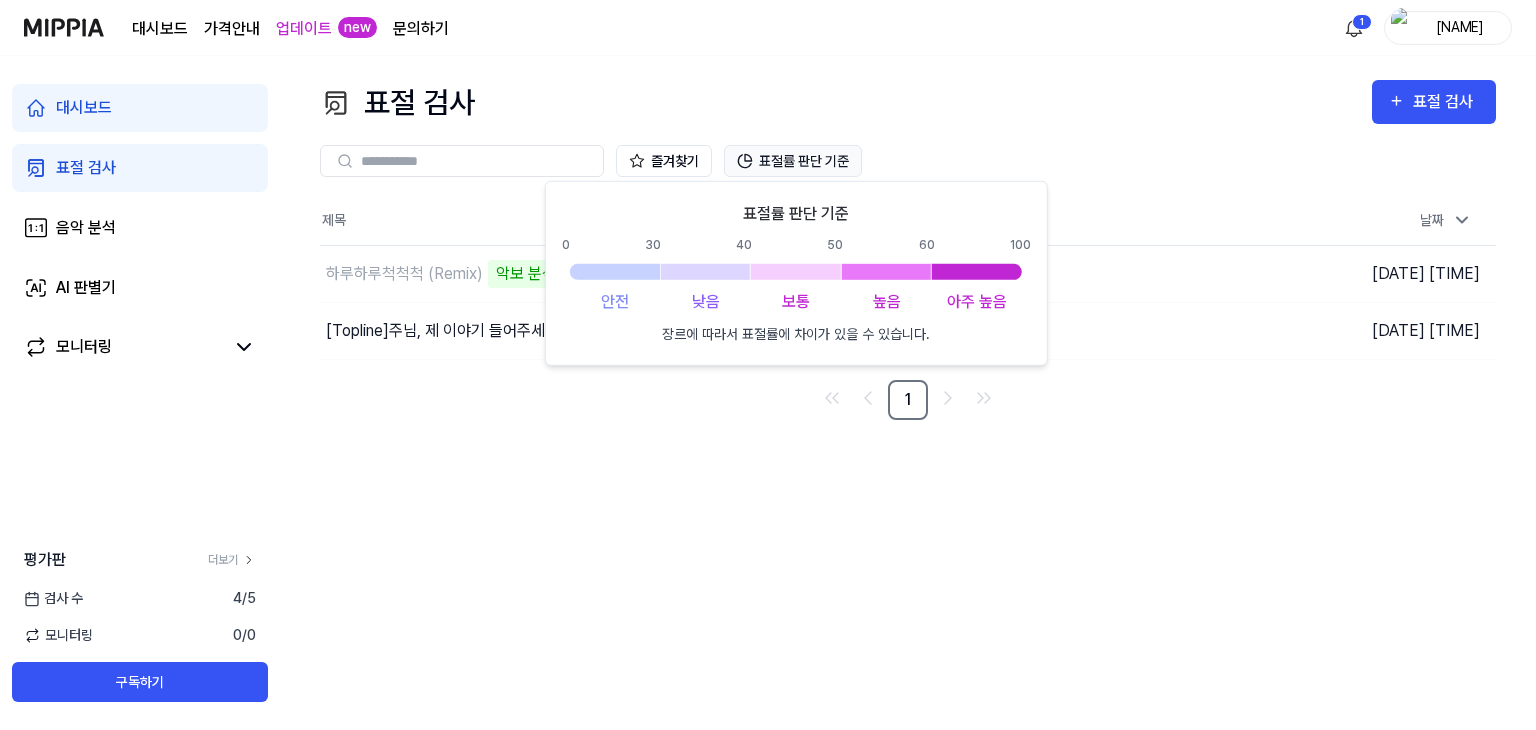 click 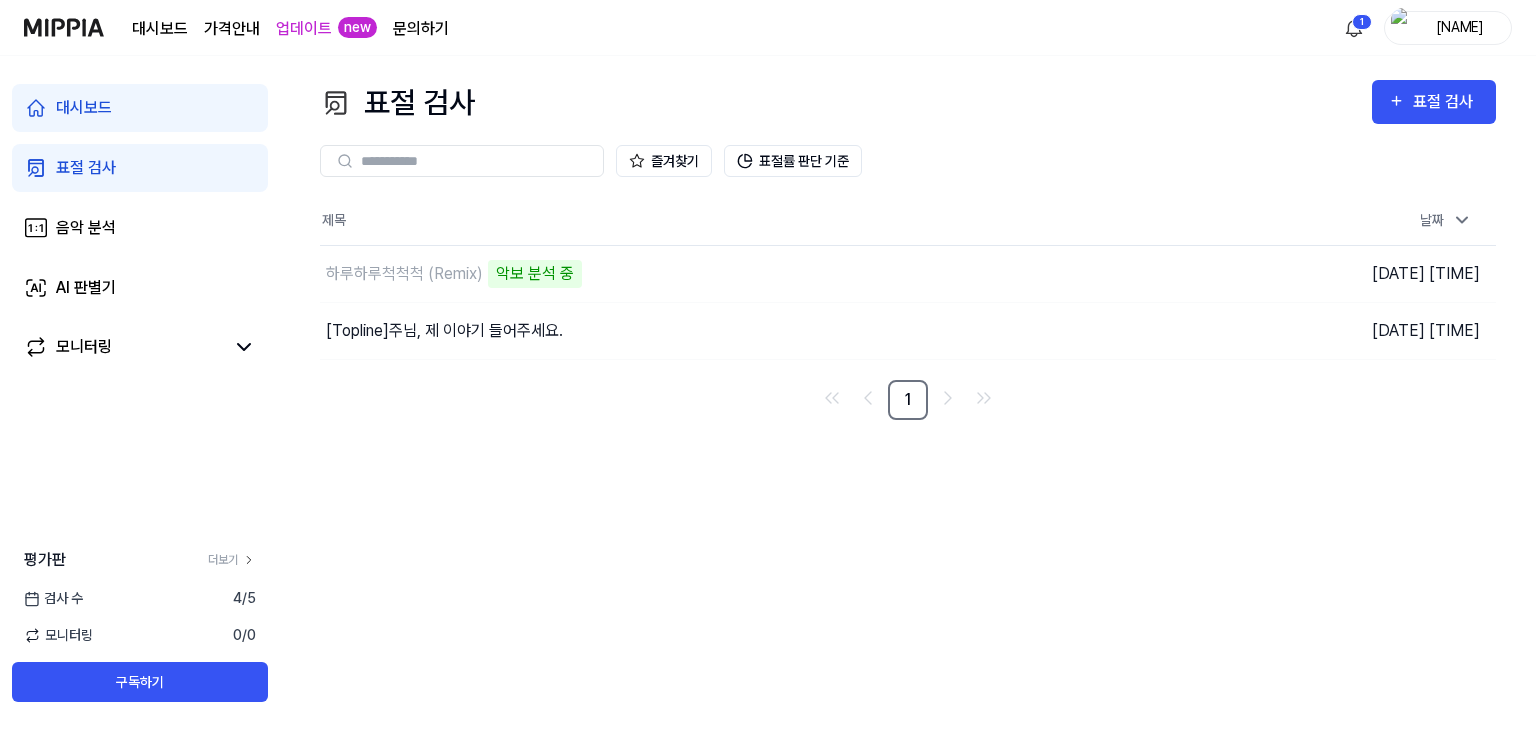 click on "표절 검사 표절 검사 표절 검사 음악 분석 AI 판별기 즐겨찾기 표절률 판단 기준 제목 날짜 하루하루척척척 (Remix) 악보 분석 중 이동하기 2025.08.03 오전 12:47 [Topline] 주님, 제 이야기 들어주세요. 이동하기 2025.05.14 오후 4:34 1" at bounding box center (908, 393) 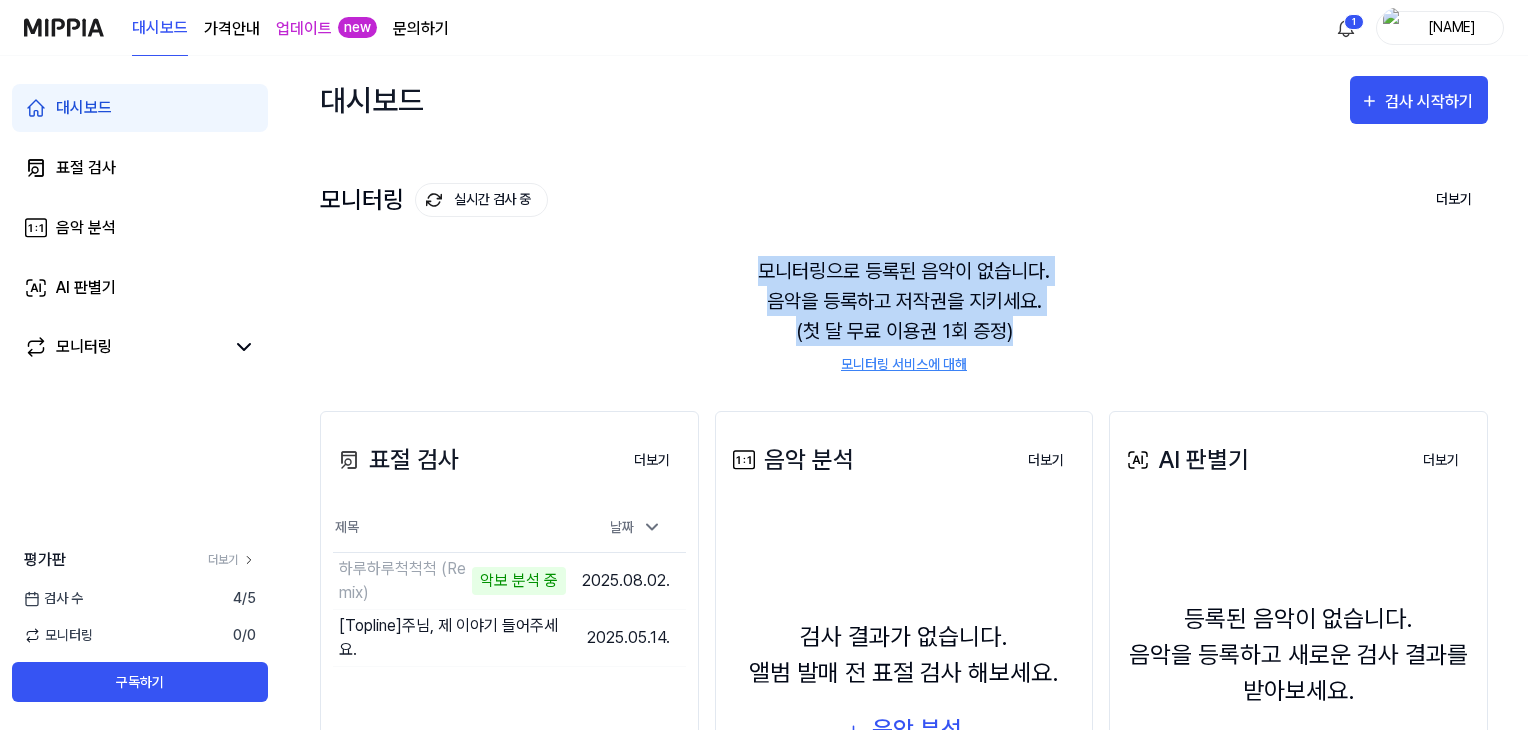 drag, startPoint x: 1526, startPoint y: 149, endPoint x: 1530, endPoint y: 321, distance: 172.04651 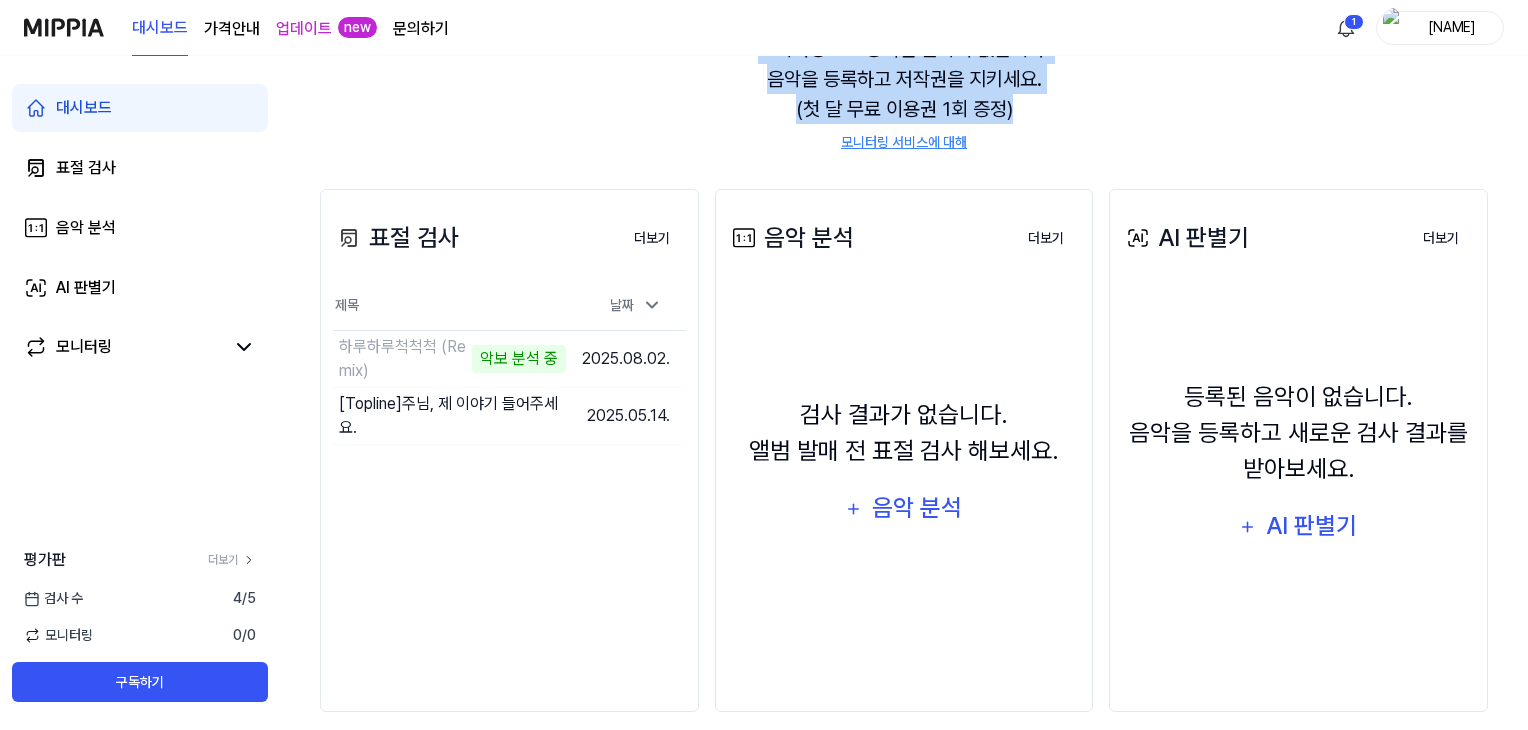 scroll, scrollTop: 244, scrollLeft: 0, axis: vertical 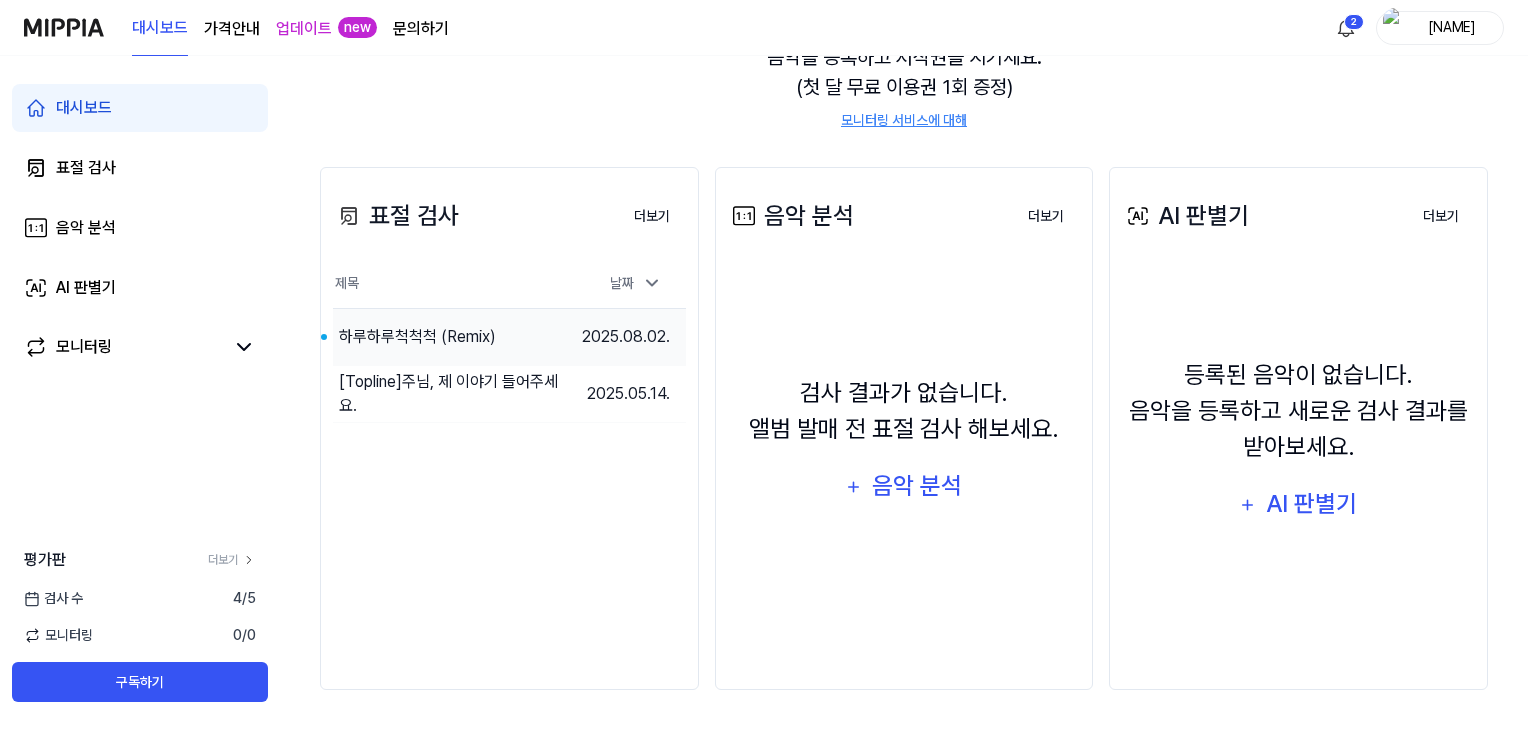 click on "하루하루척척척 (Remix)" at bounding box center [417, 337] 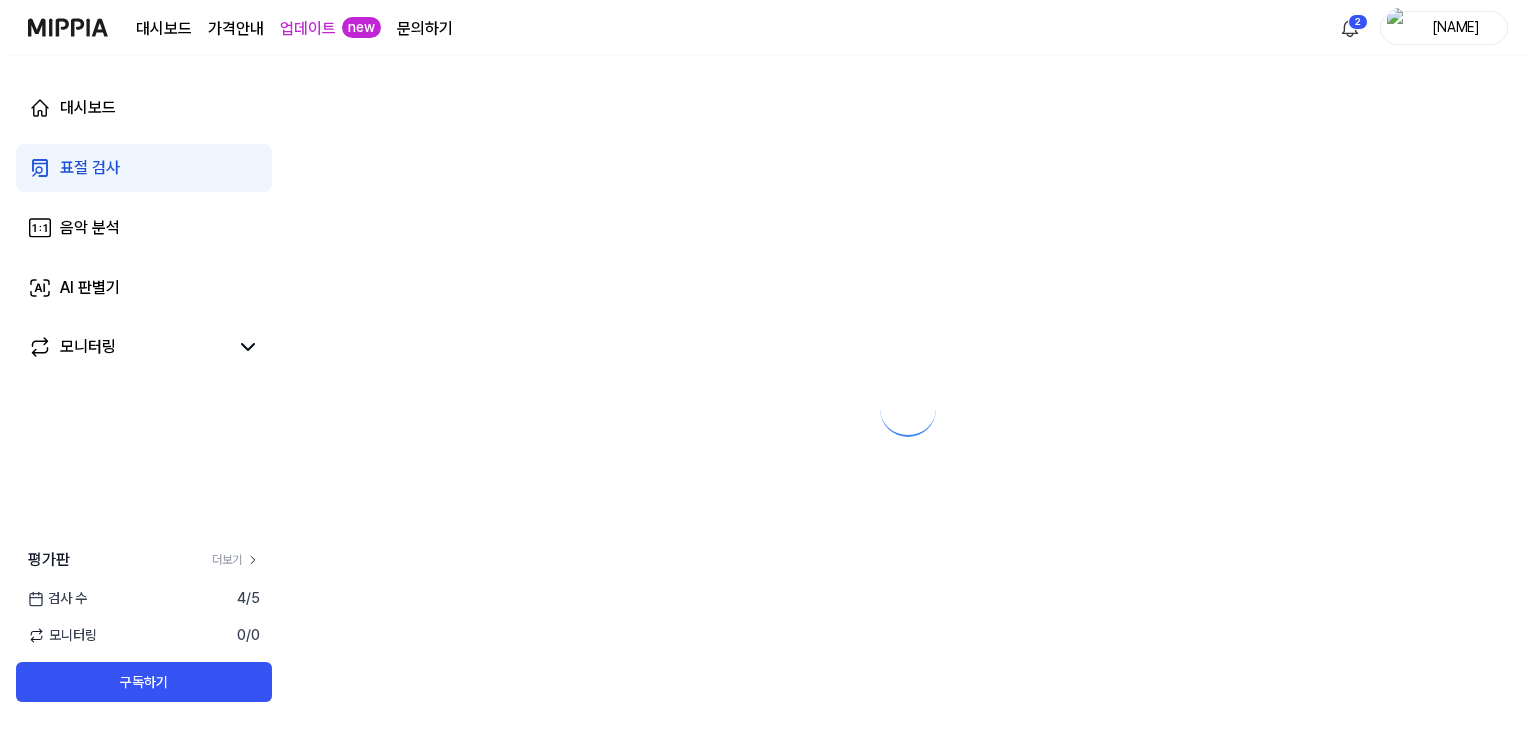 scroll, scrollTop: 0, scrollLeft: 0, axis: both 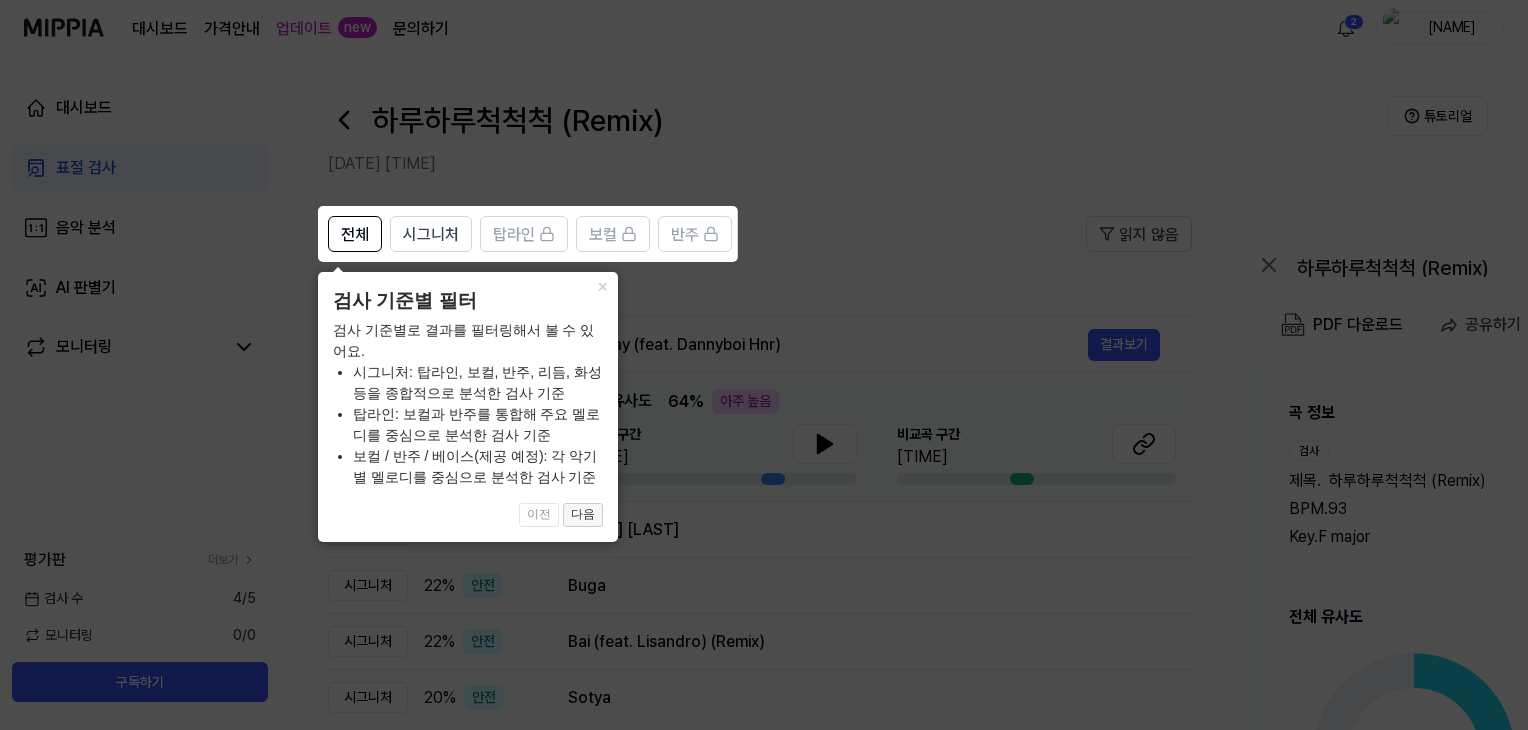 click on "다음" at bounding box center (583, 515) 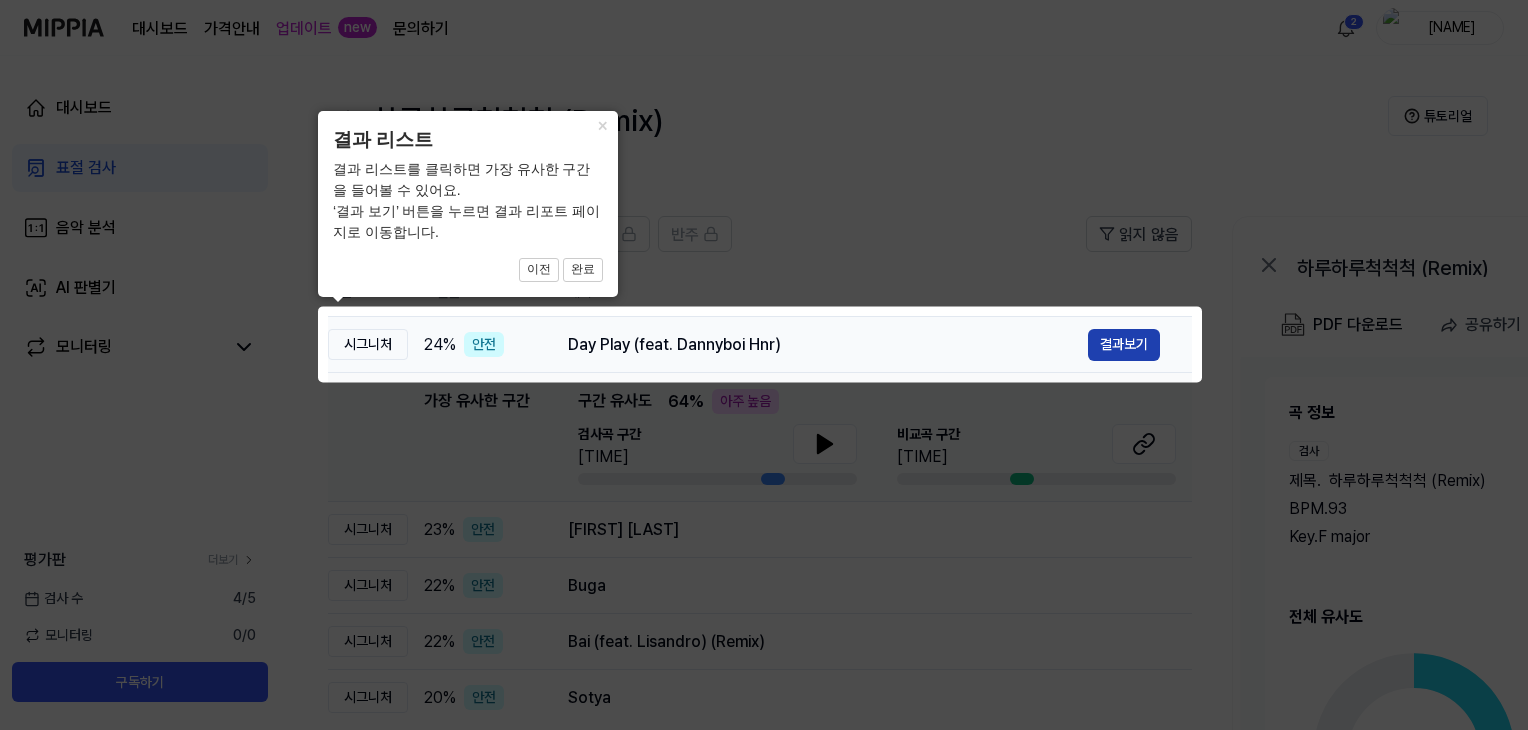 click on "결과보기" at bounding box center [1124, 345] 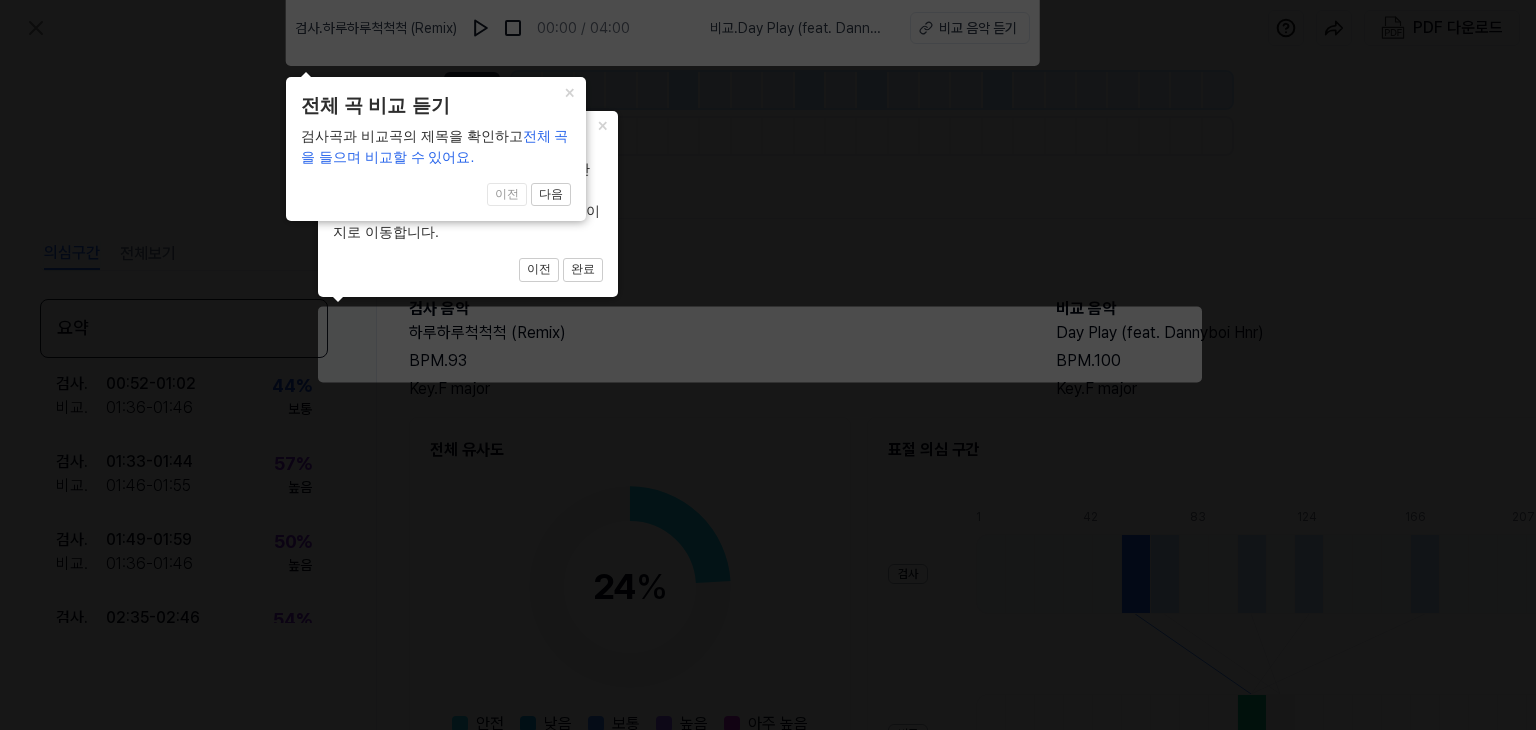 click on "전체 곡 비교 듣기" at bounding box center [468, 140] 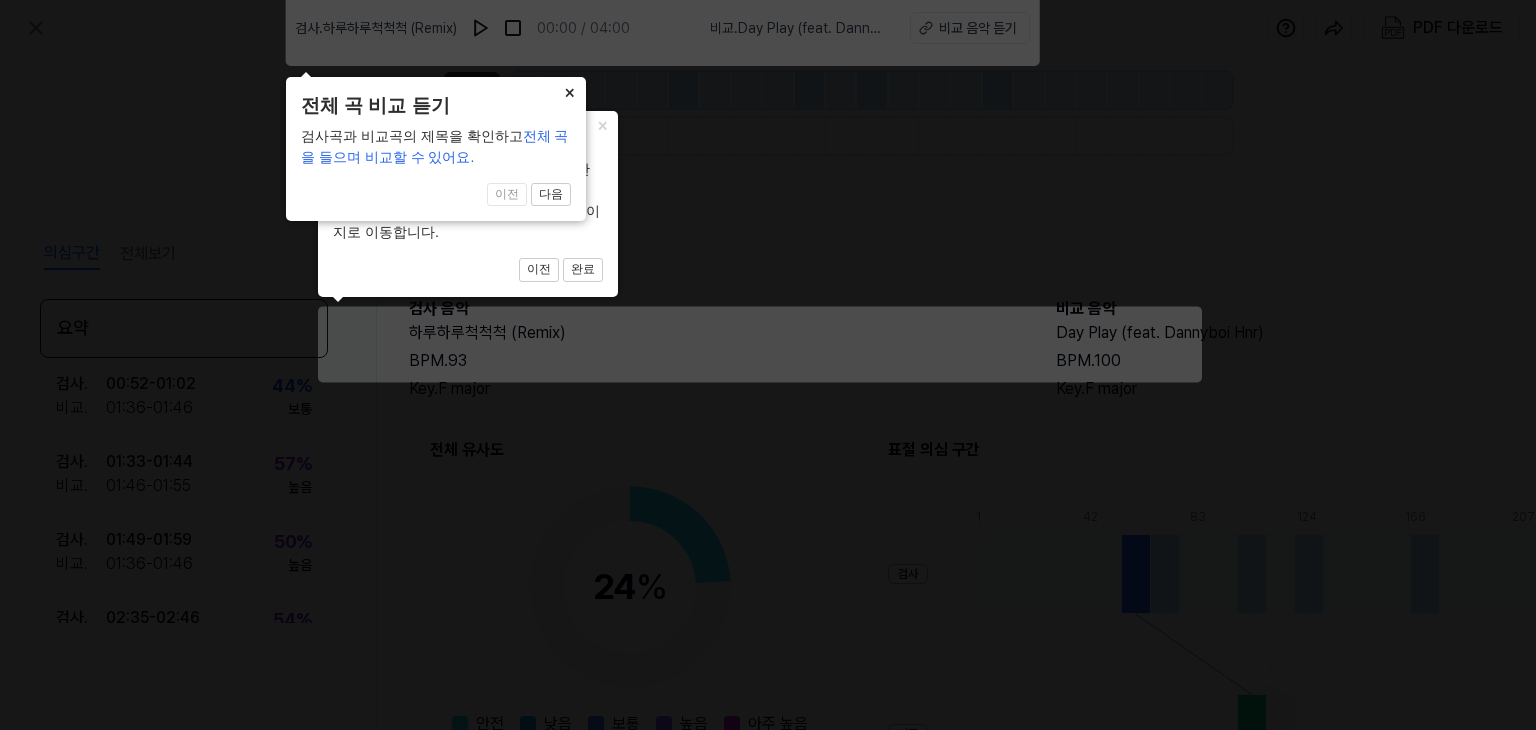 click on "×" at bounding box center (602, 125) 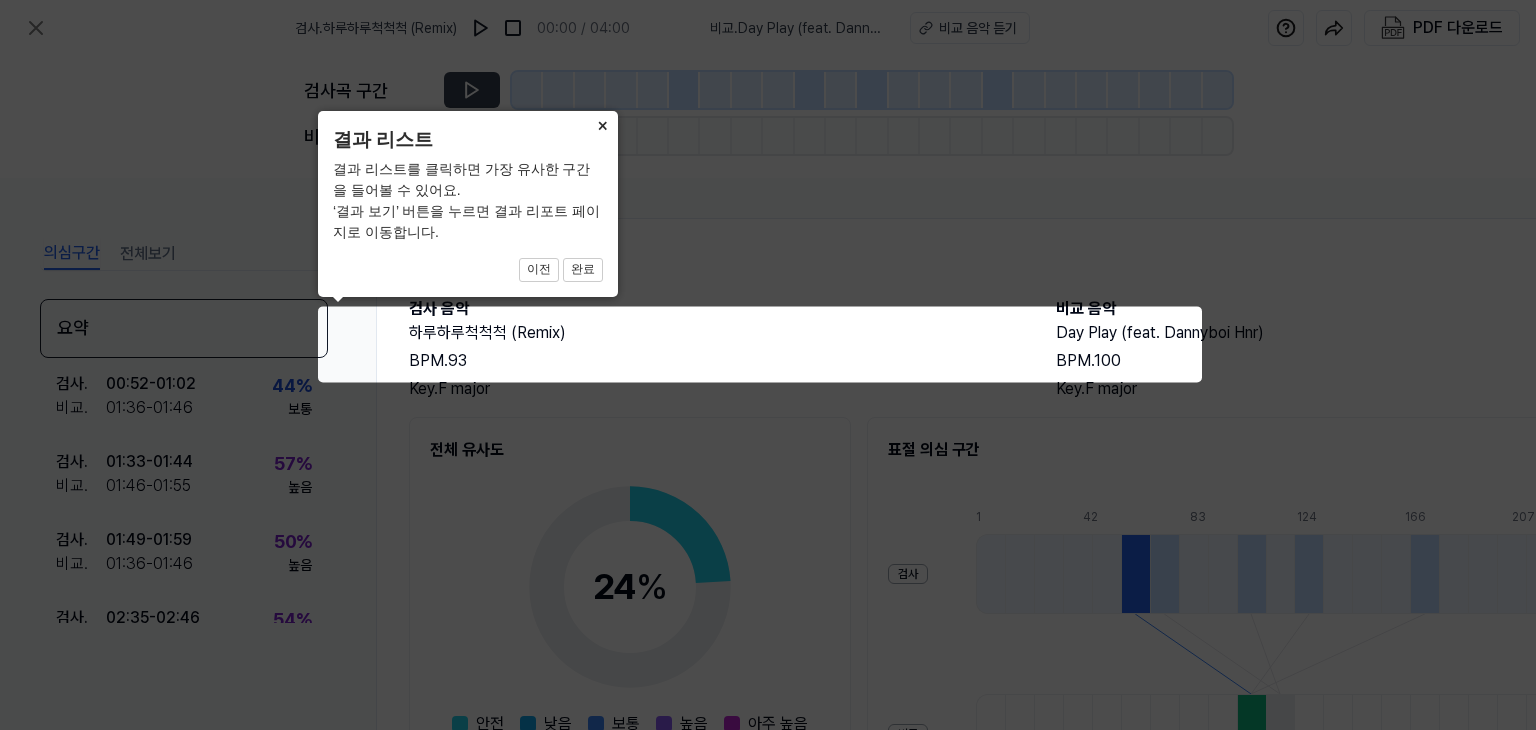 click on "×" at bounding box center [602, 125] 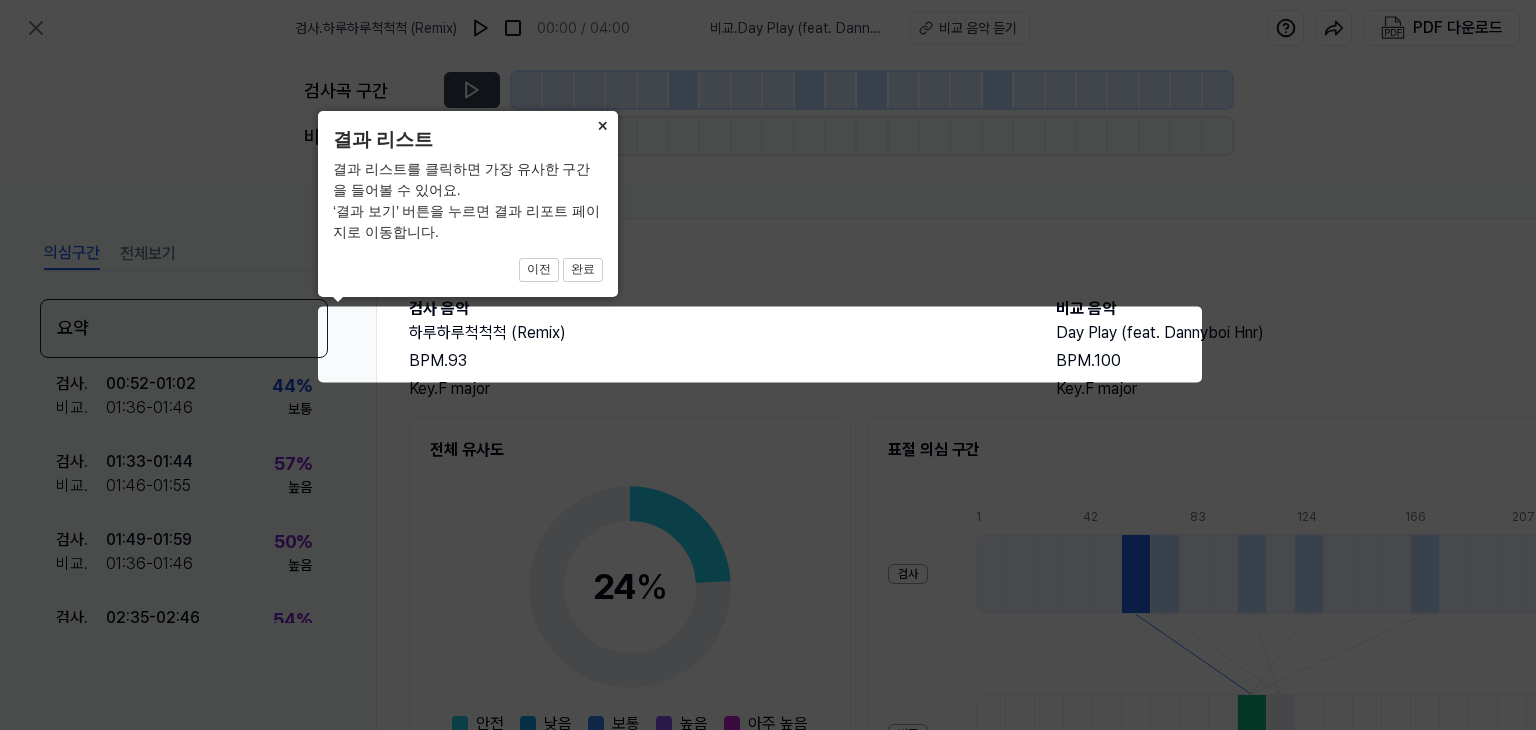 click on "×" at bounding box center (602, 125) 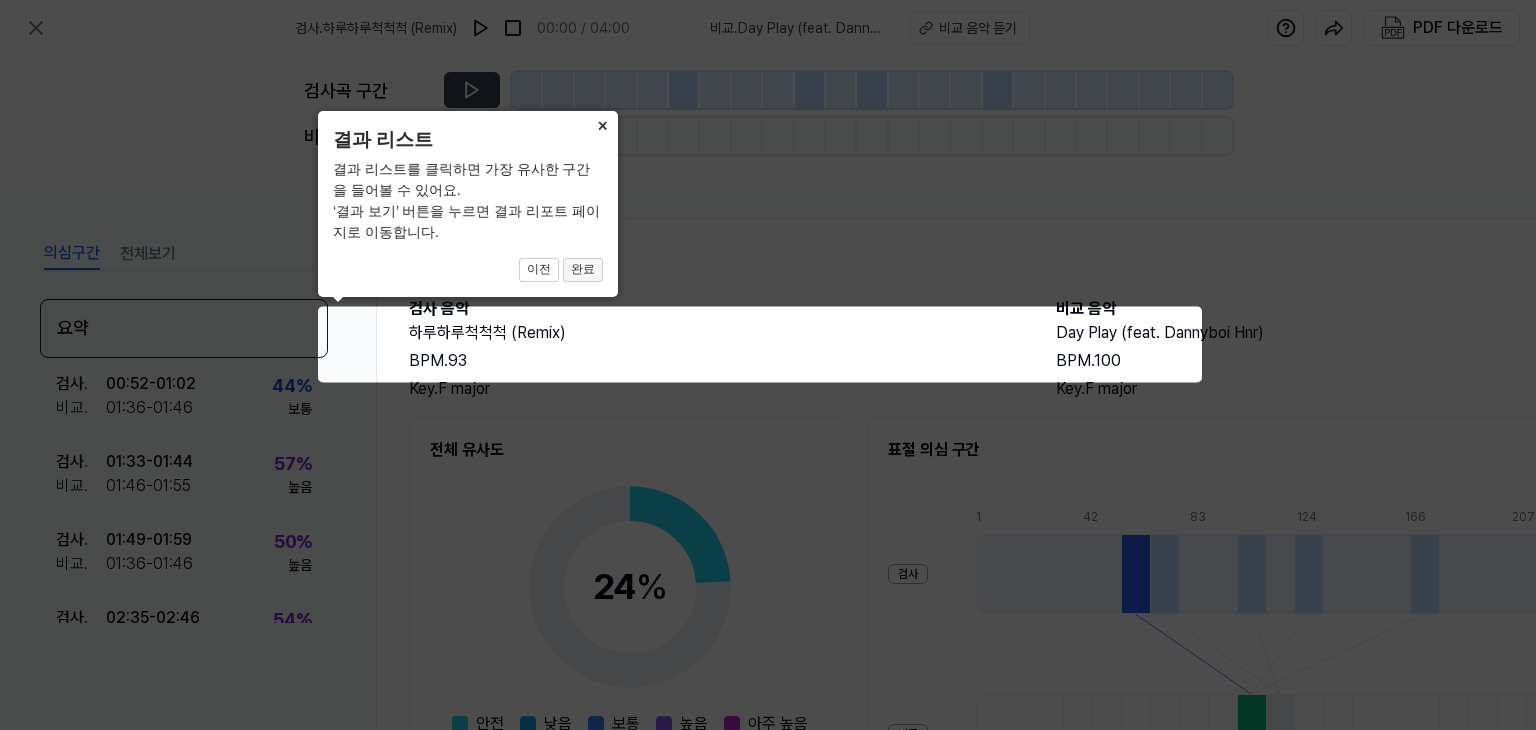 click on "완료" at bounding box center (583, 270) 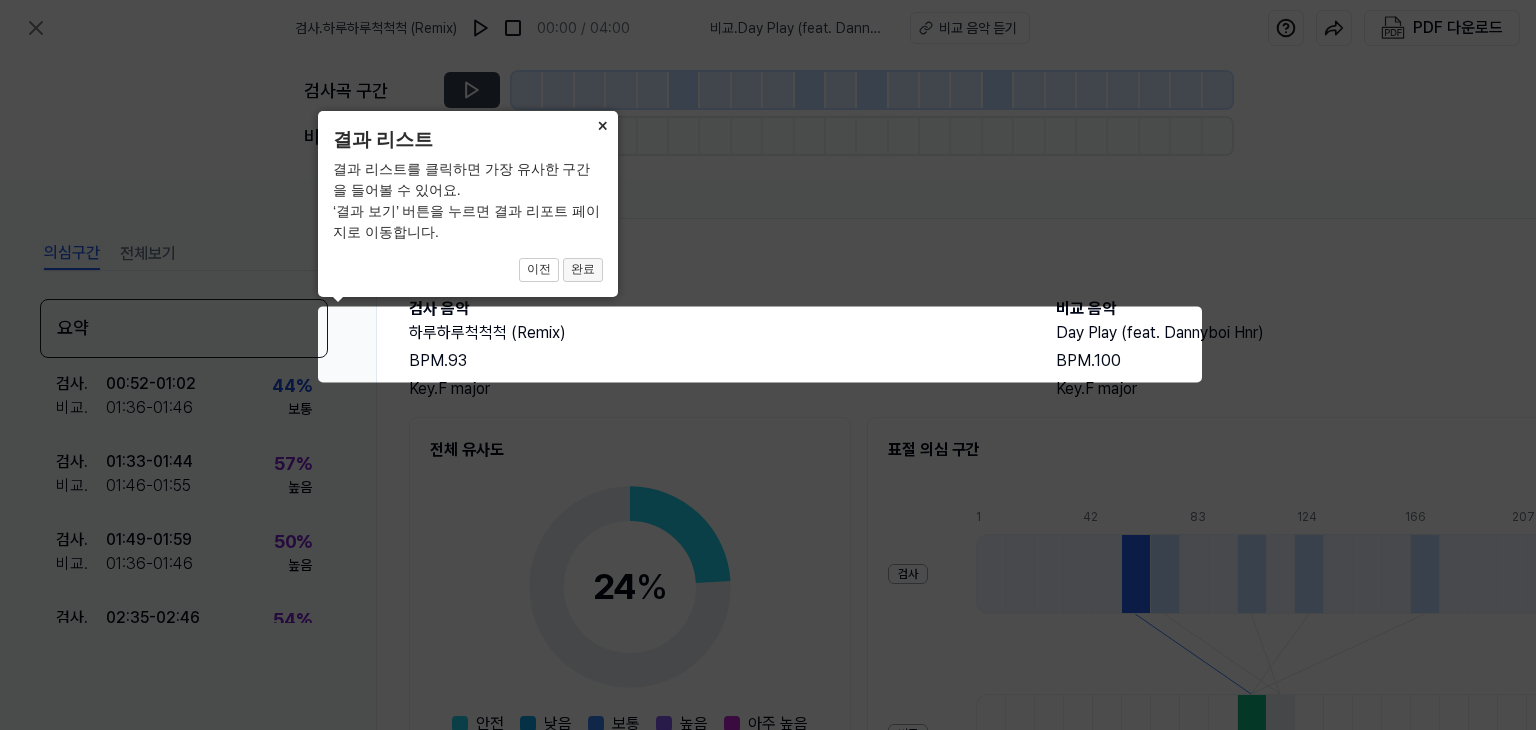 click on "완료" at bounding box center [583, 270] 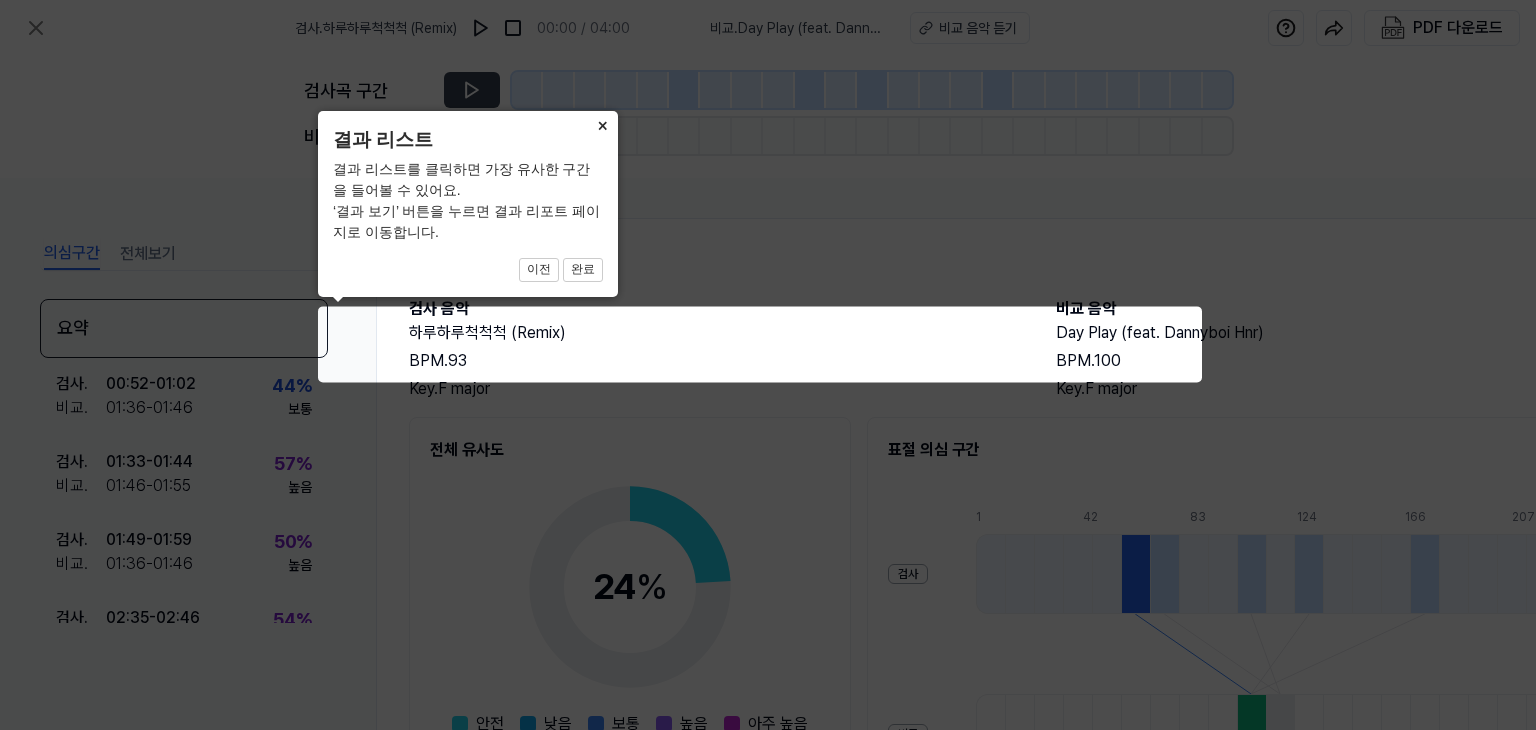 click on "×" at bounding box center (602, 125) 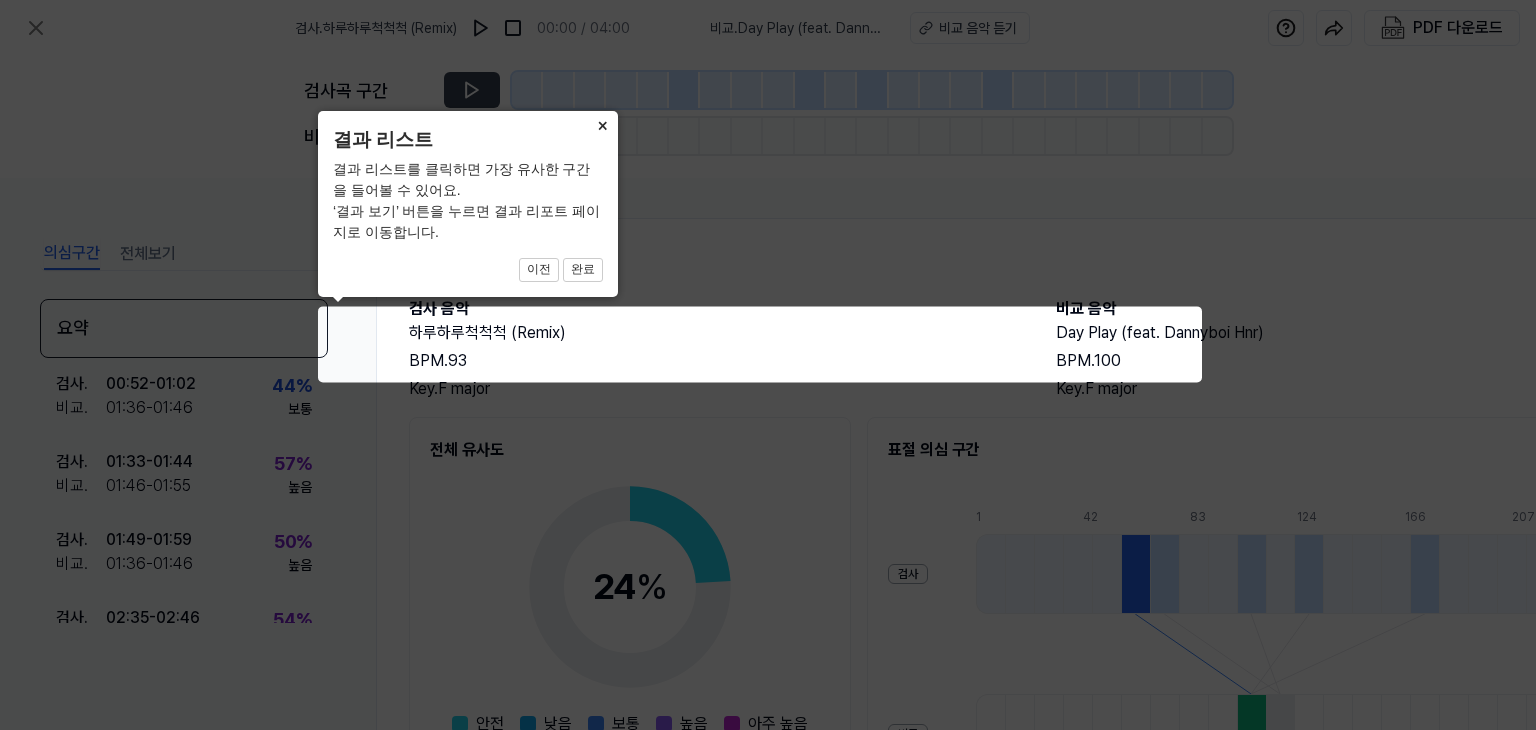 click on "×" at bounding box center [602, 125] 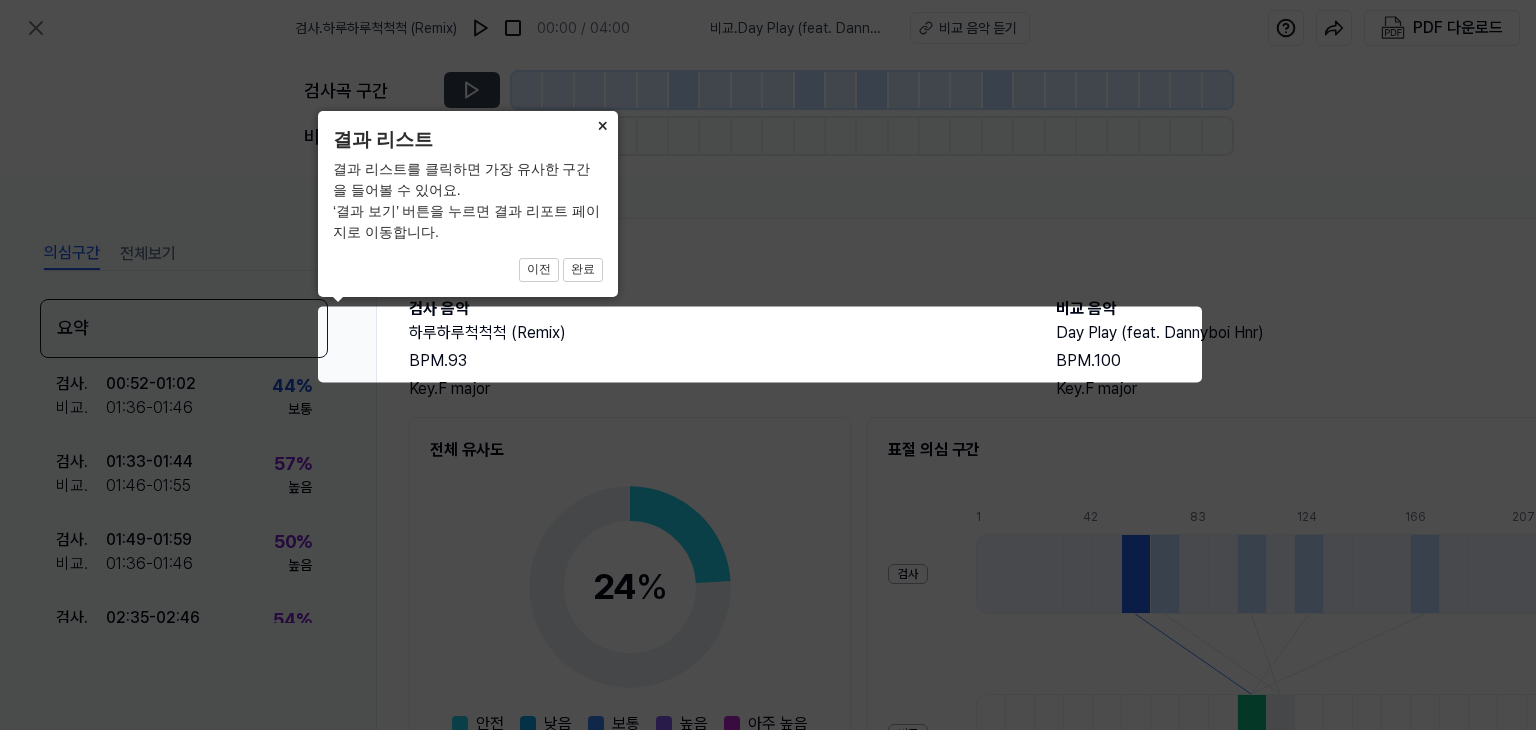 click 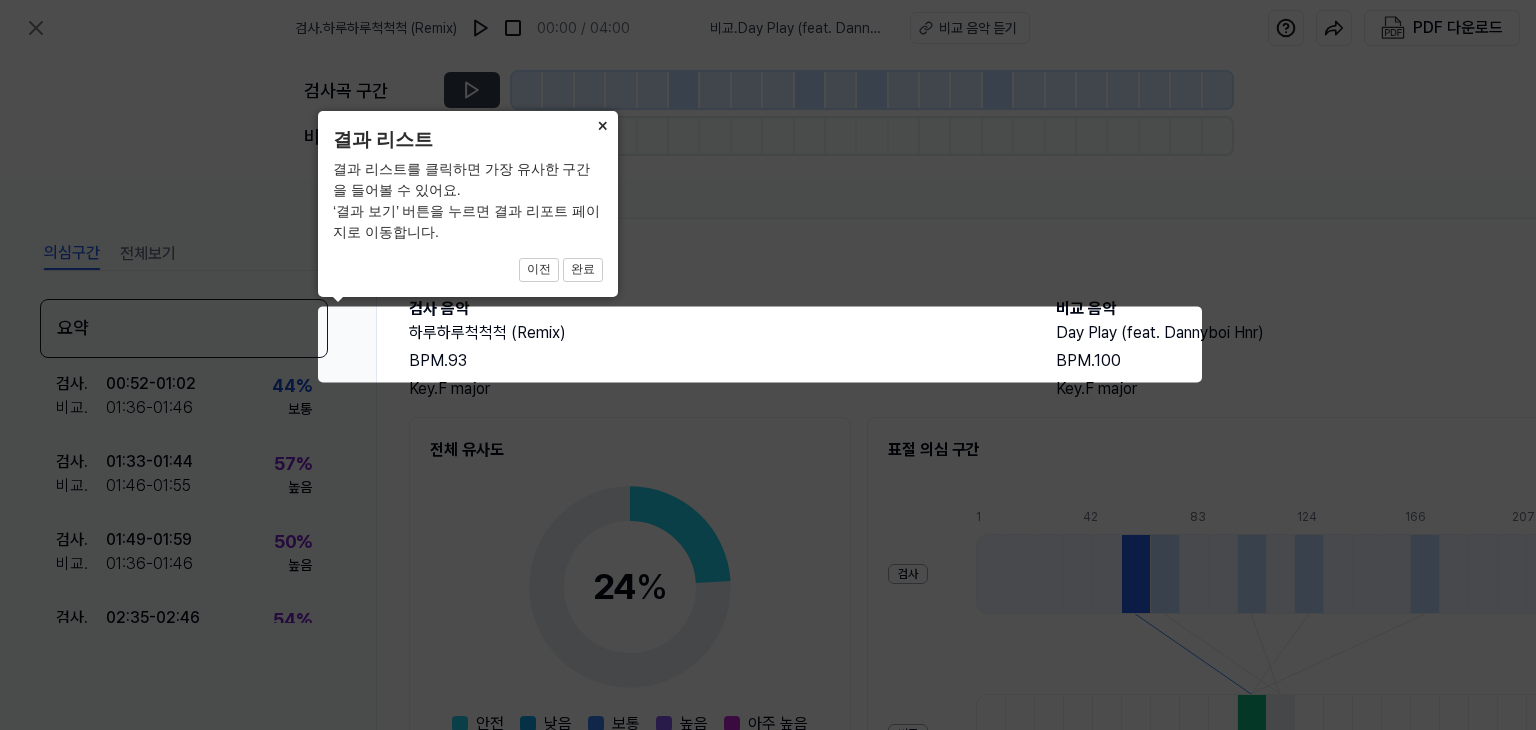 click on "×" at bounding box center (602, 125) 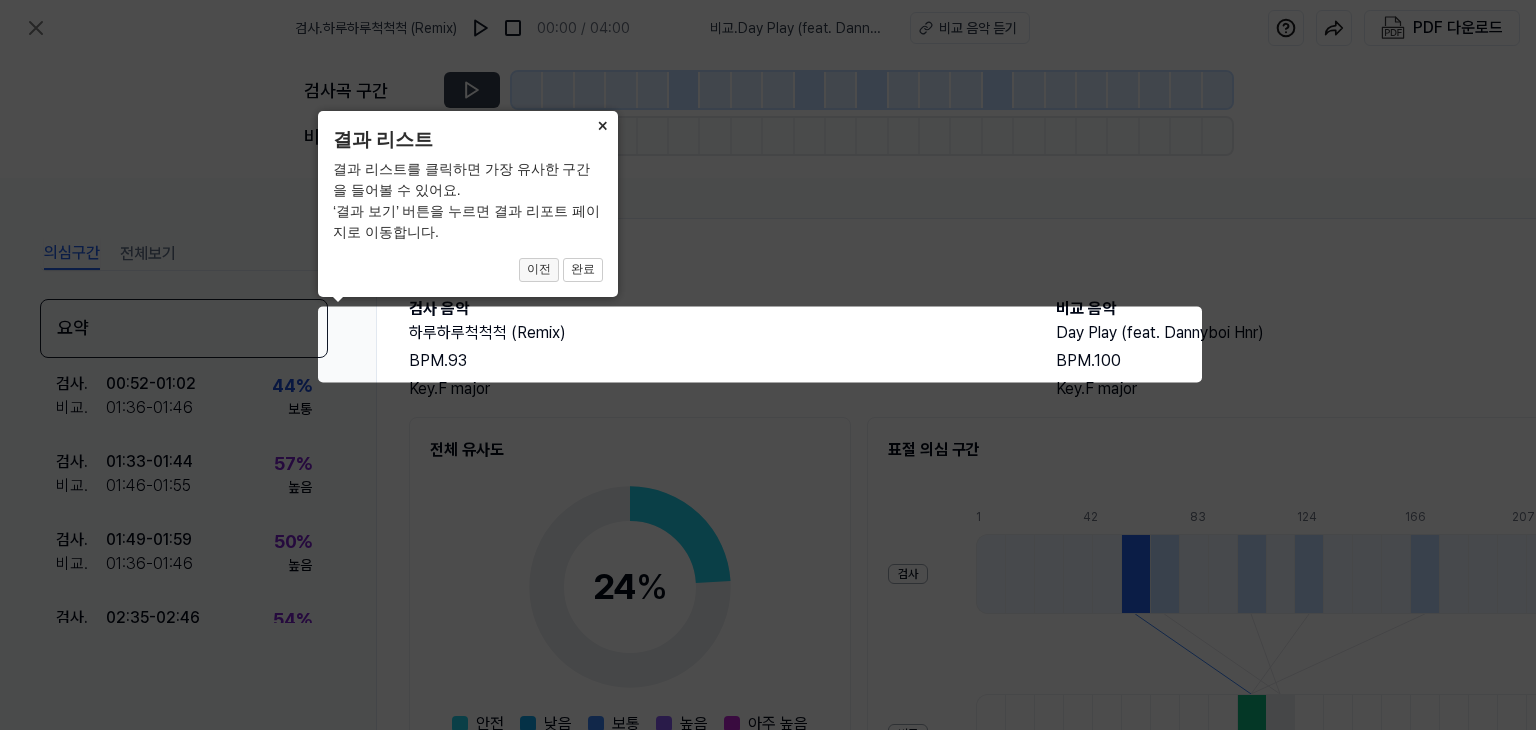 click on "이전" at bounding box center [539, 270] 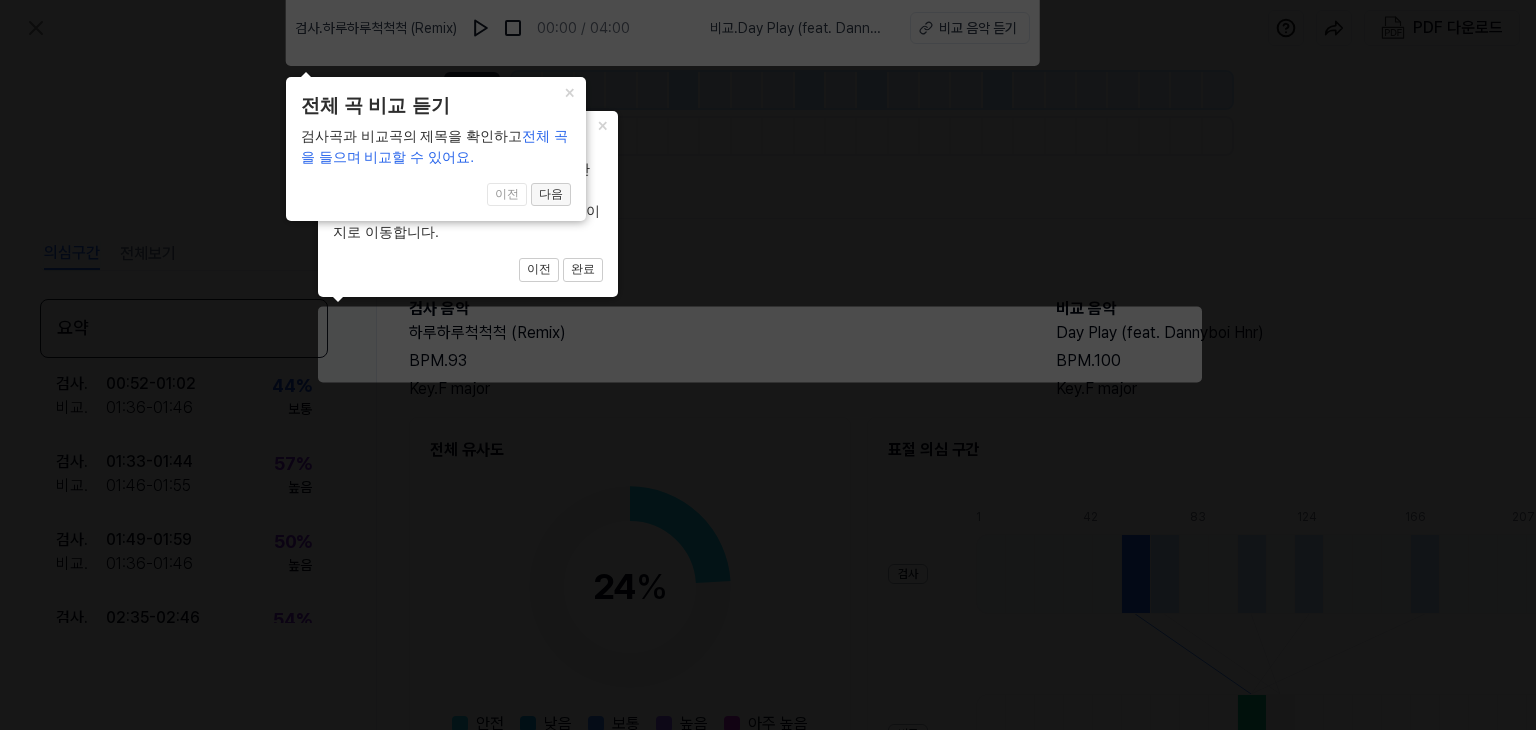 click on "다음" at bounding box center (583, 270) 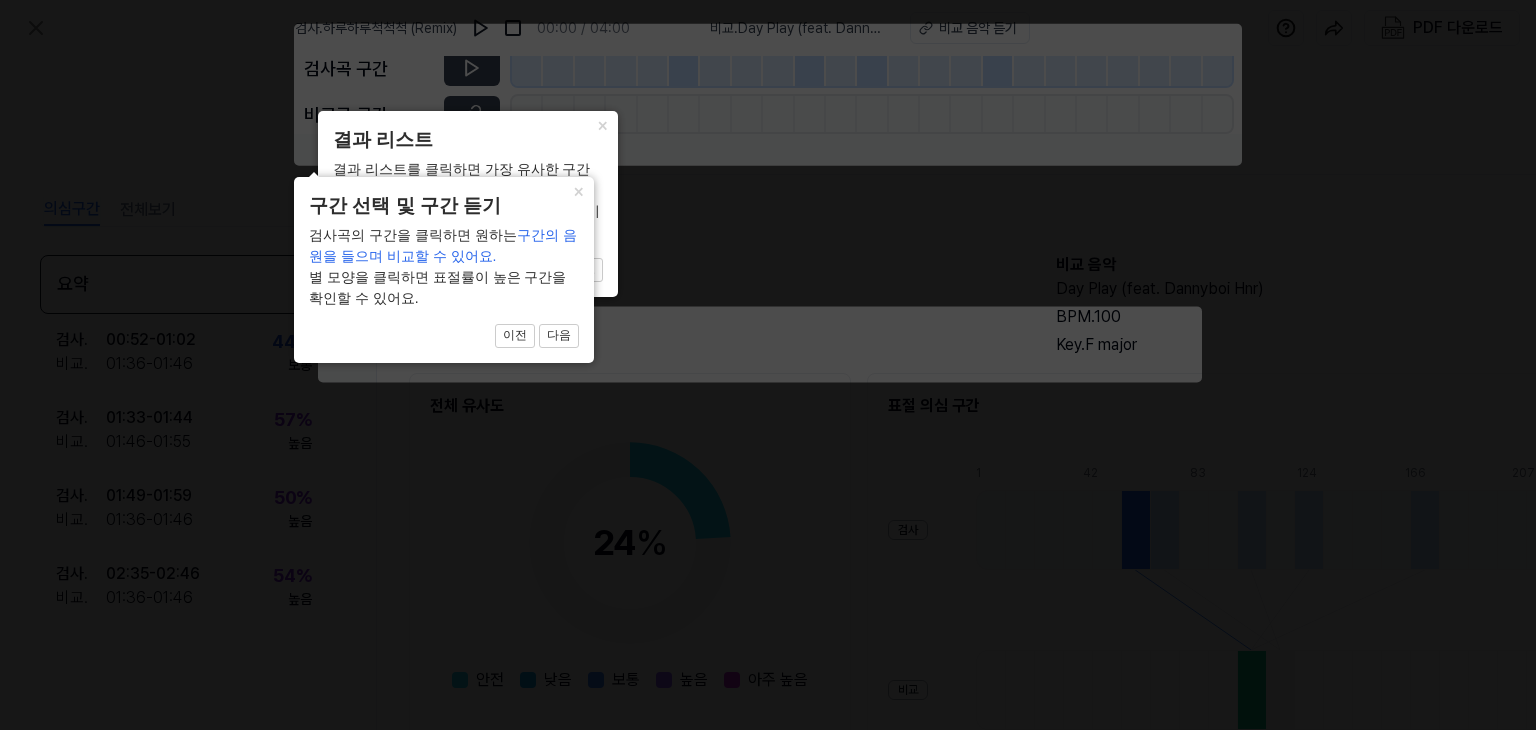 click on "이전 다음" at bounding box center (468, 270) 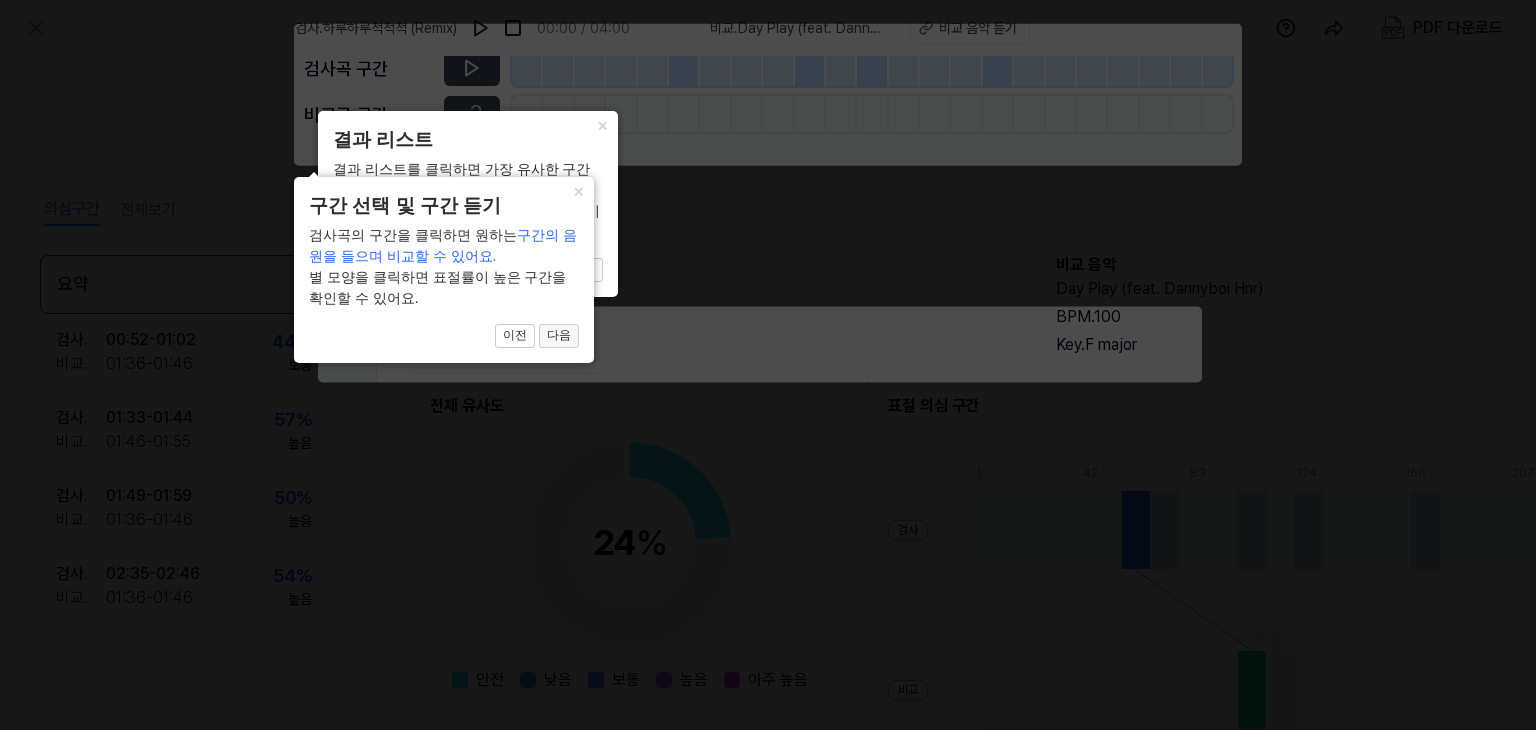 click on "다음" at bounding box center (583, 270) 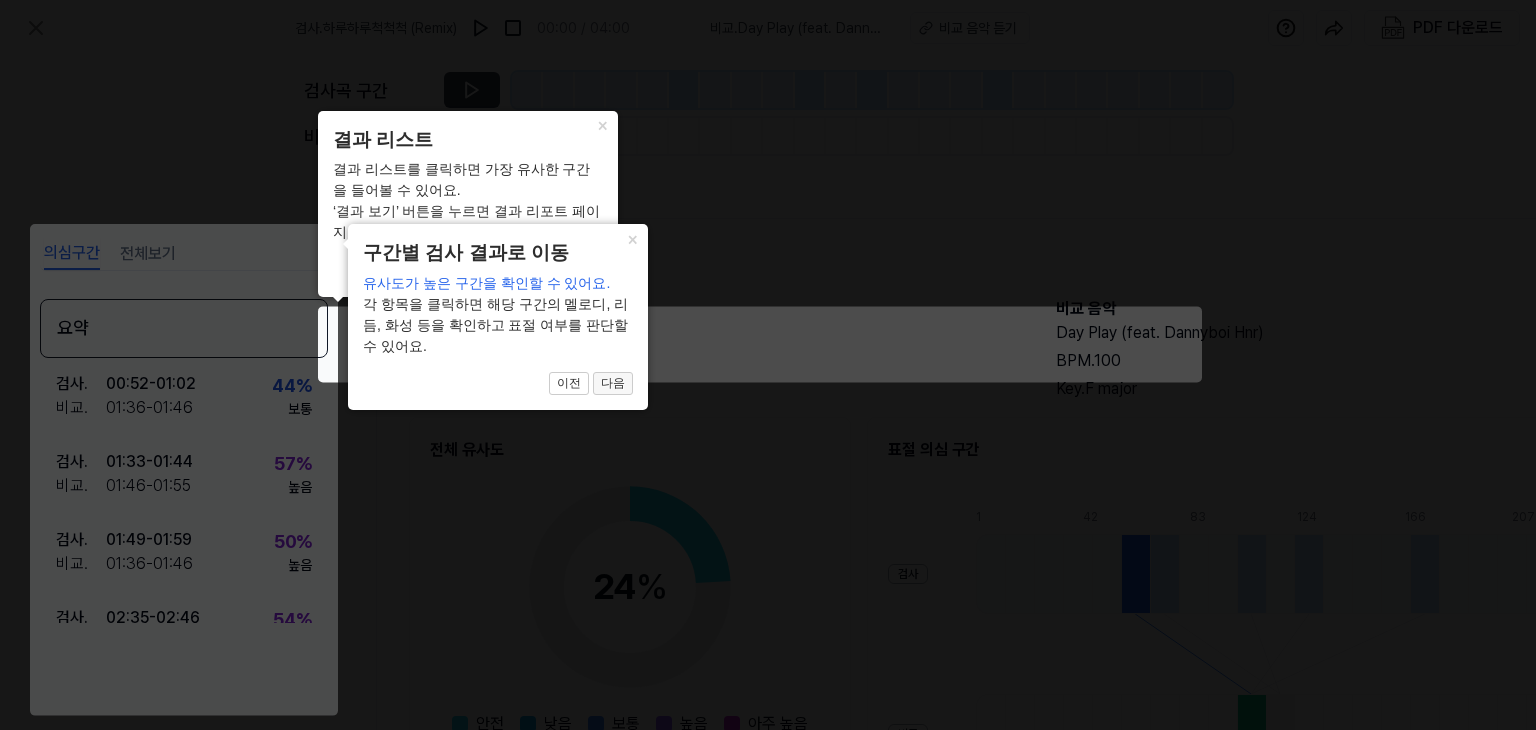 click on "다음" at bounding box center [583, 270] 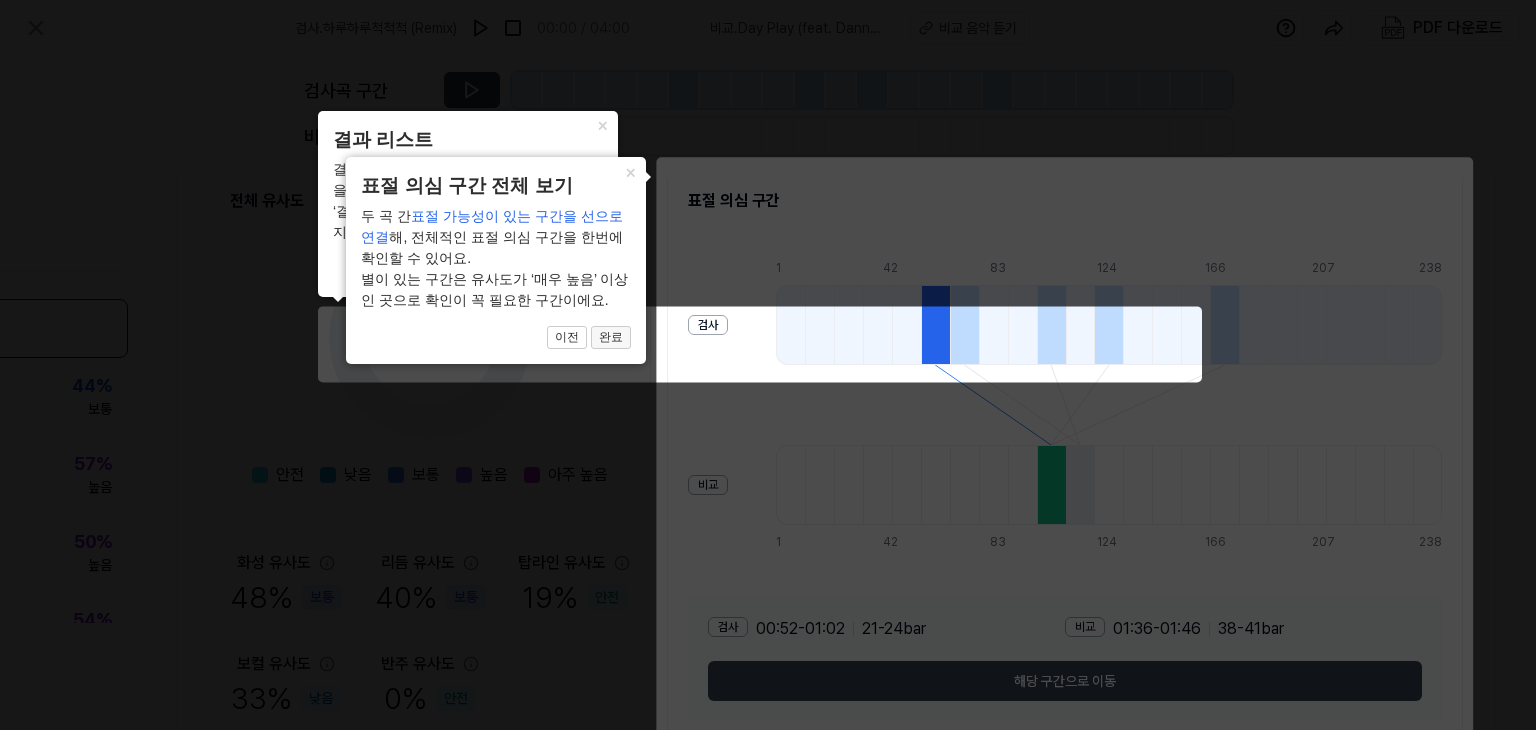 click on "완료" at bounding box center (583, 270) 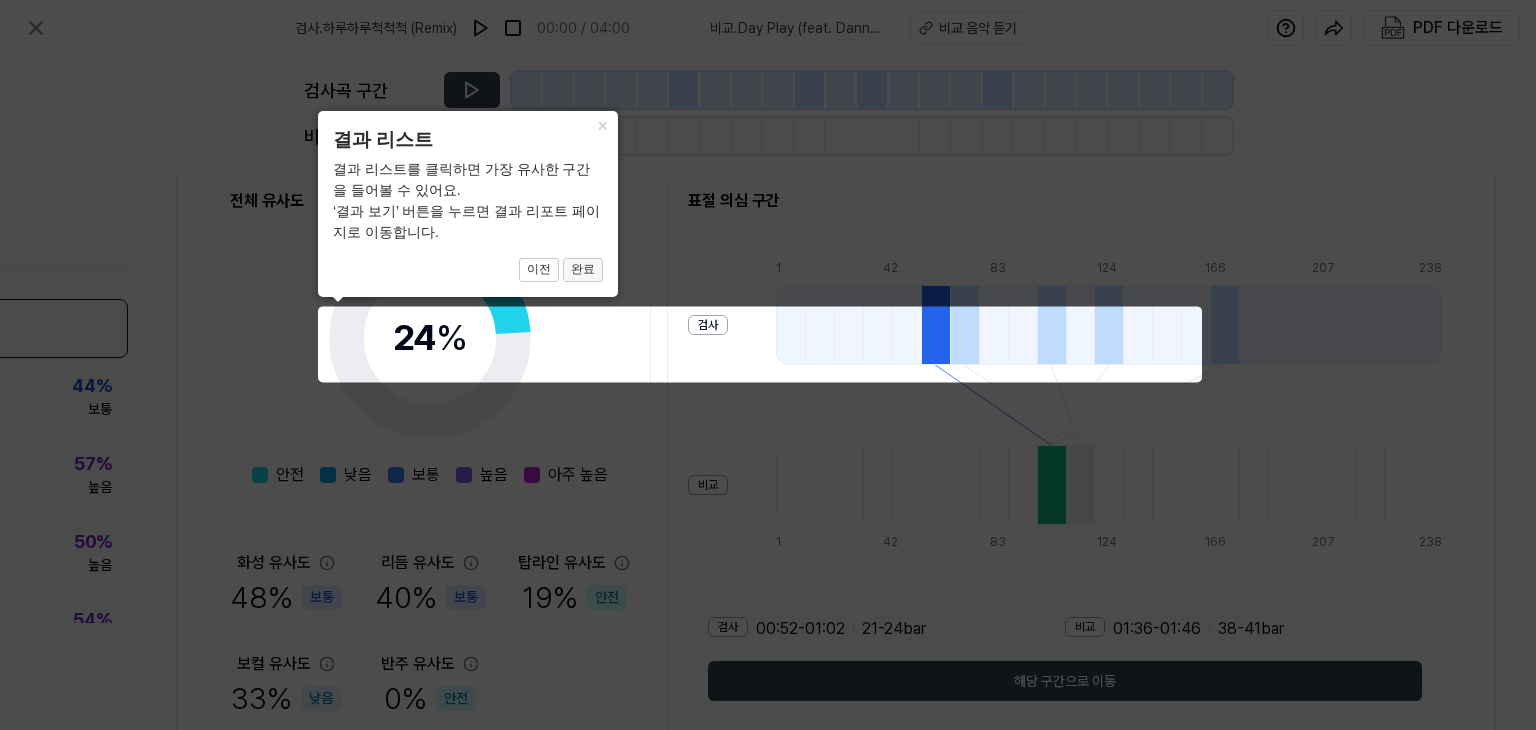 click on "완료" at bounding box center (583, 270) 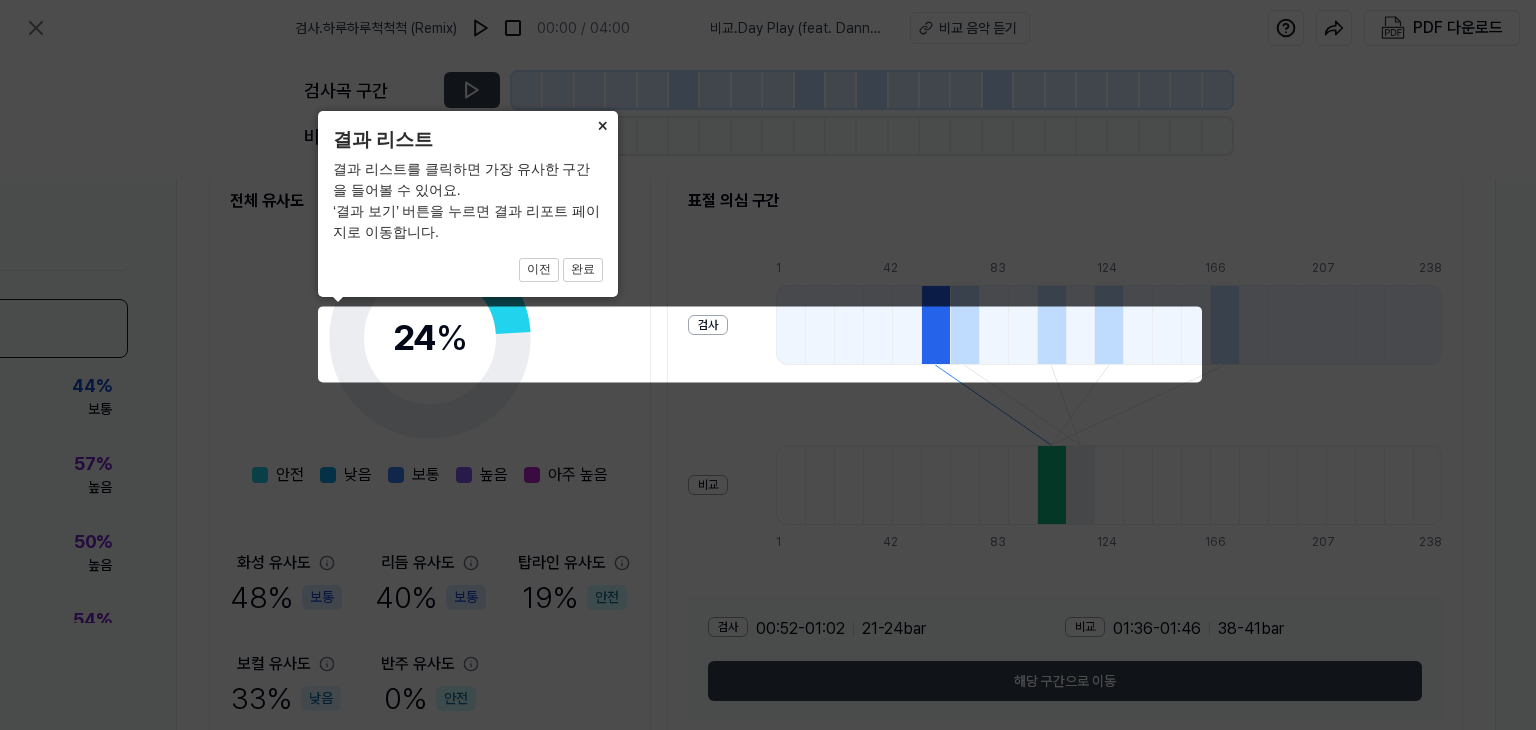 click on "×" at bounding box center (602, 125) 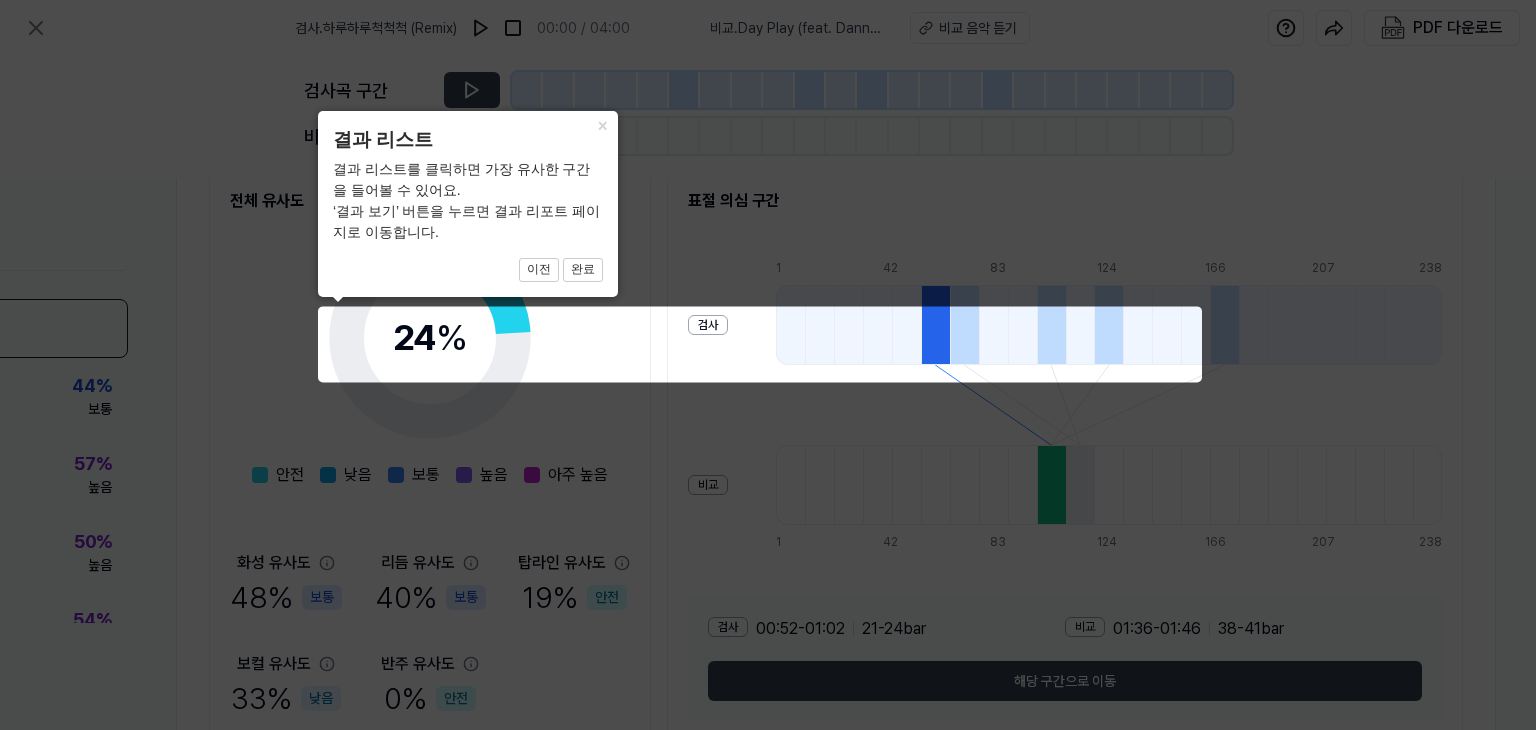 click 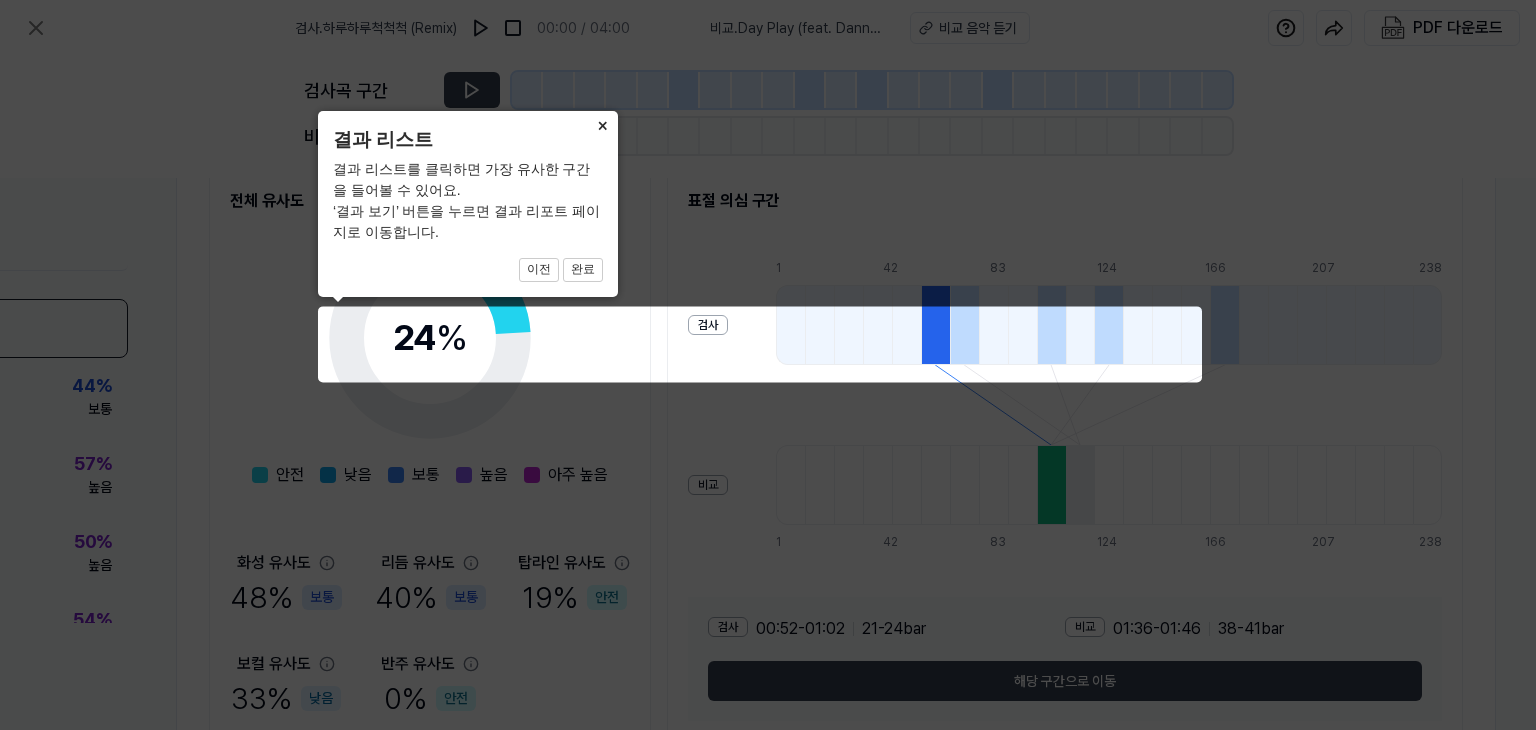 click on "×" at bounding box center (602, 125) 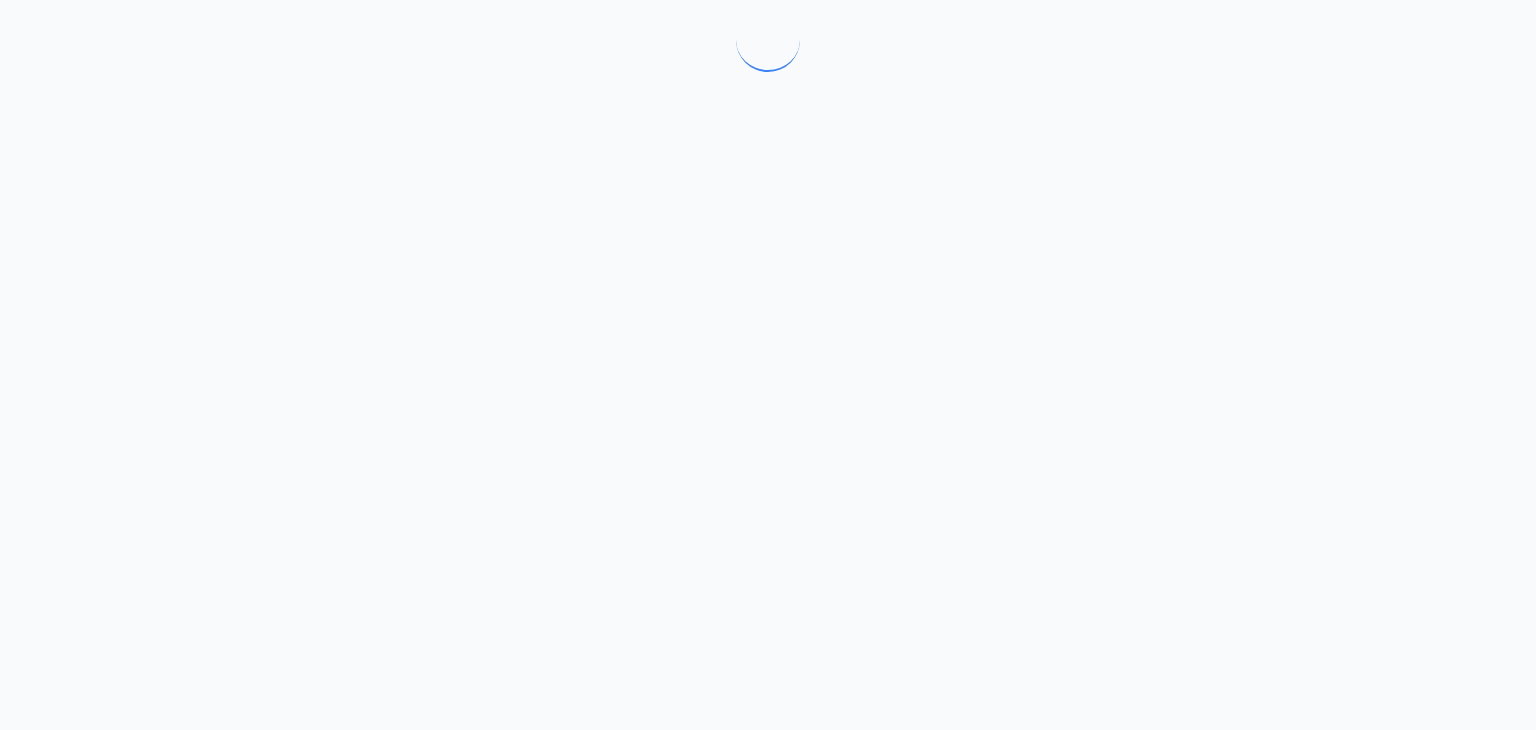 scroll, scrollTop: 0, scrollLeft: 0, axis: both 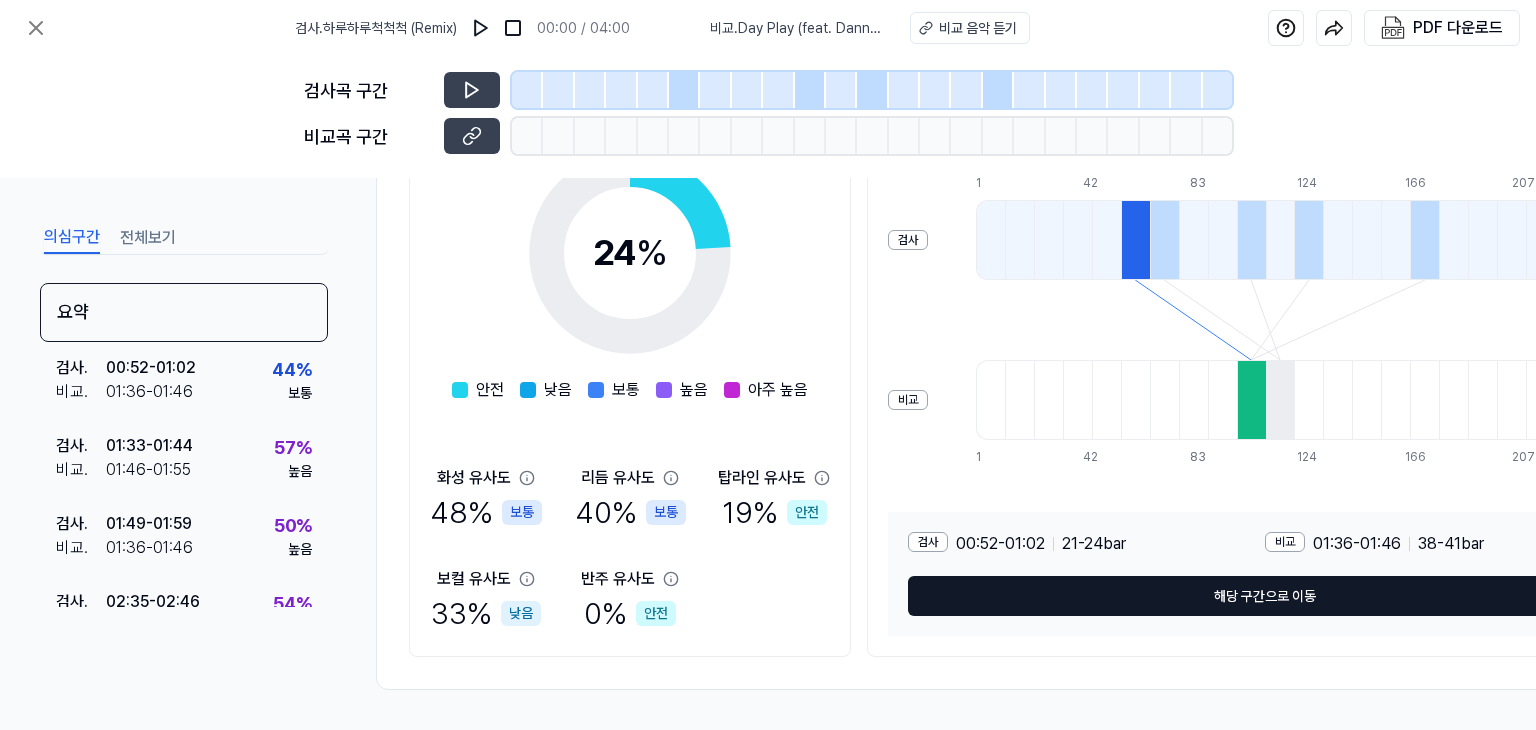 click on "해당 구간으로 이동" at bounding box center (1265, 596) 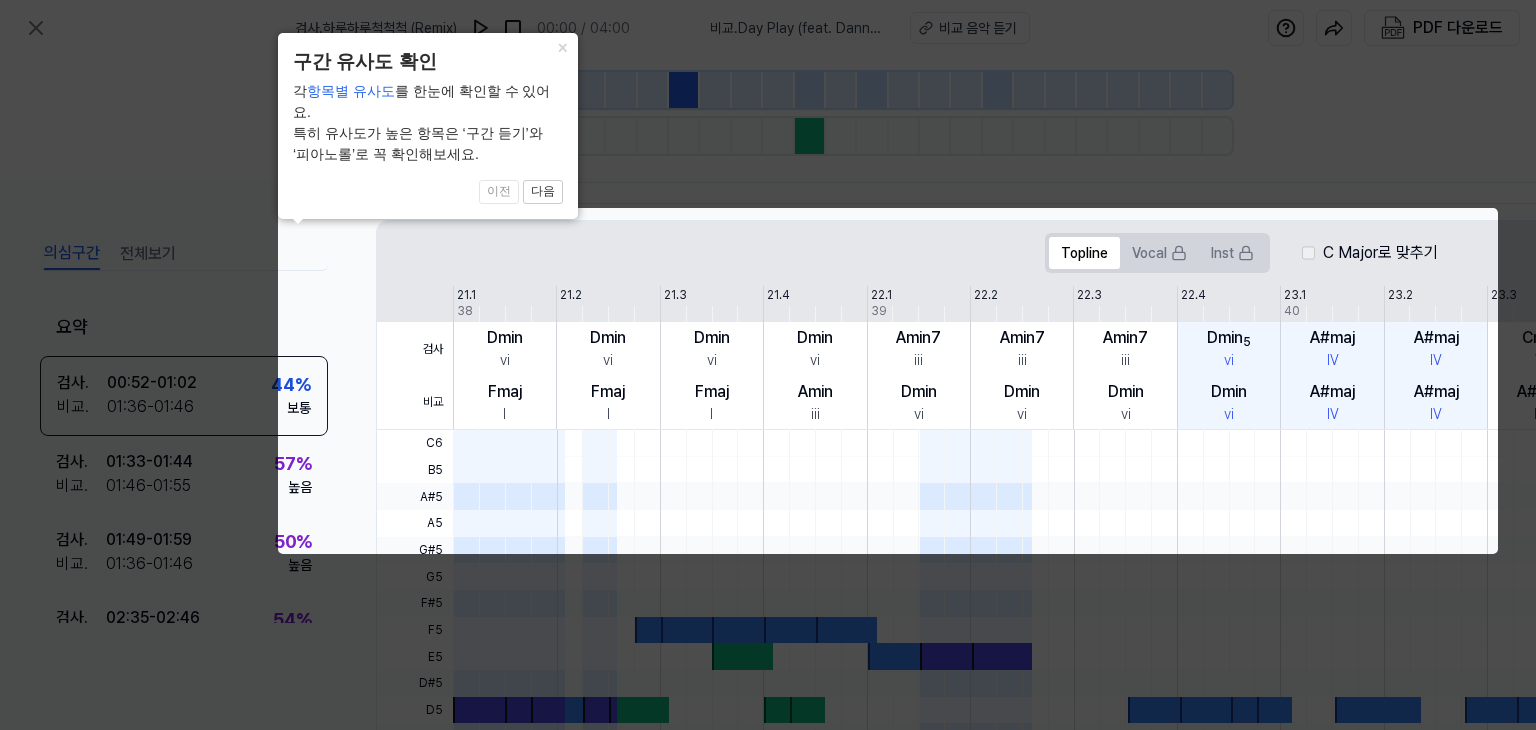 scroll, scrollTop: 0, scrollLeft: 88, axis: horizontal 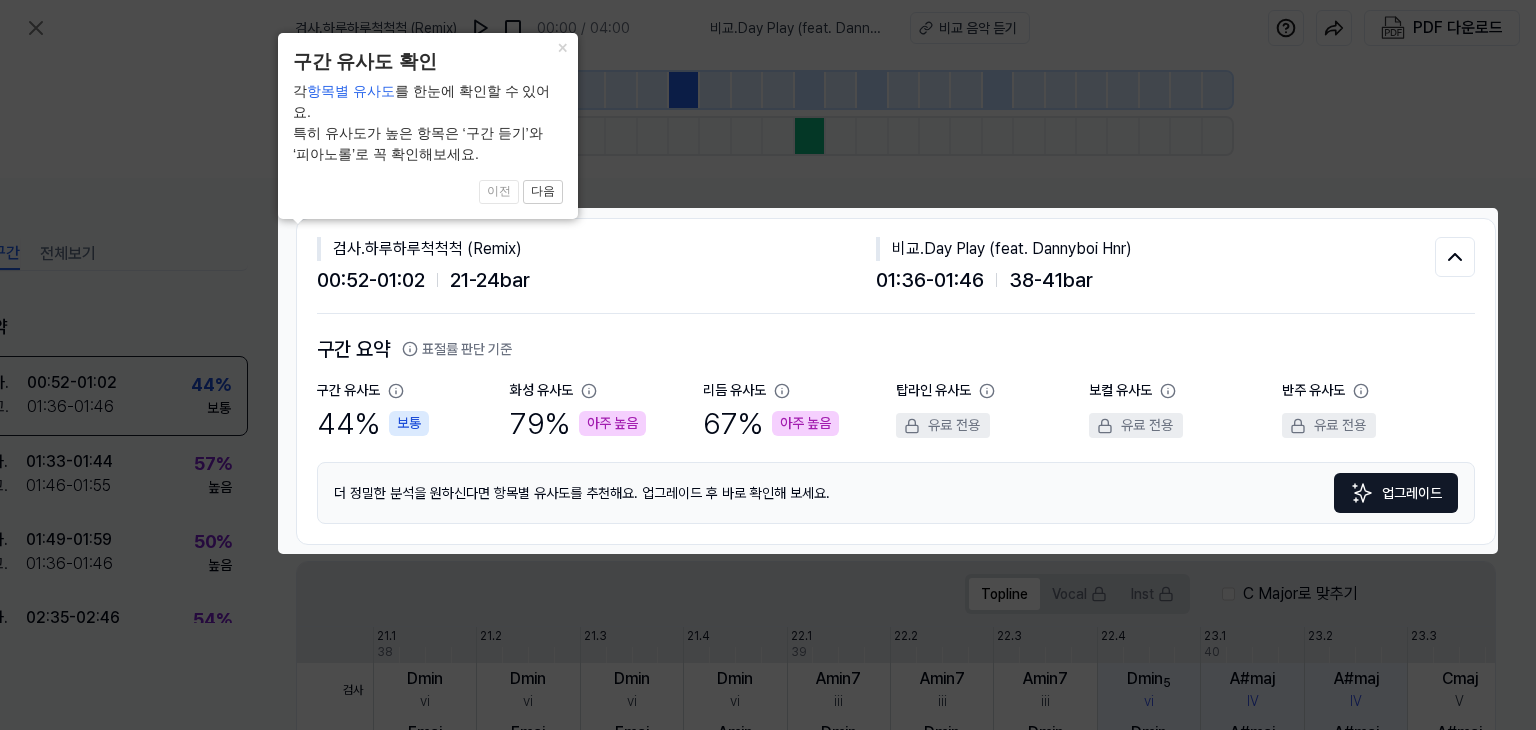 click 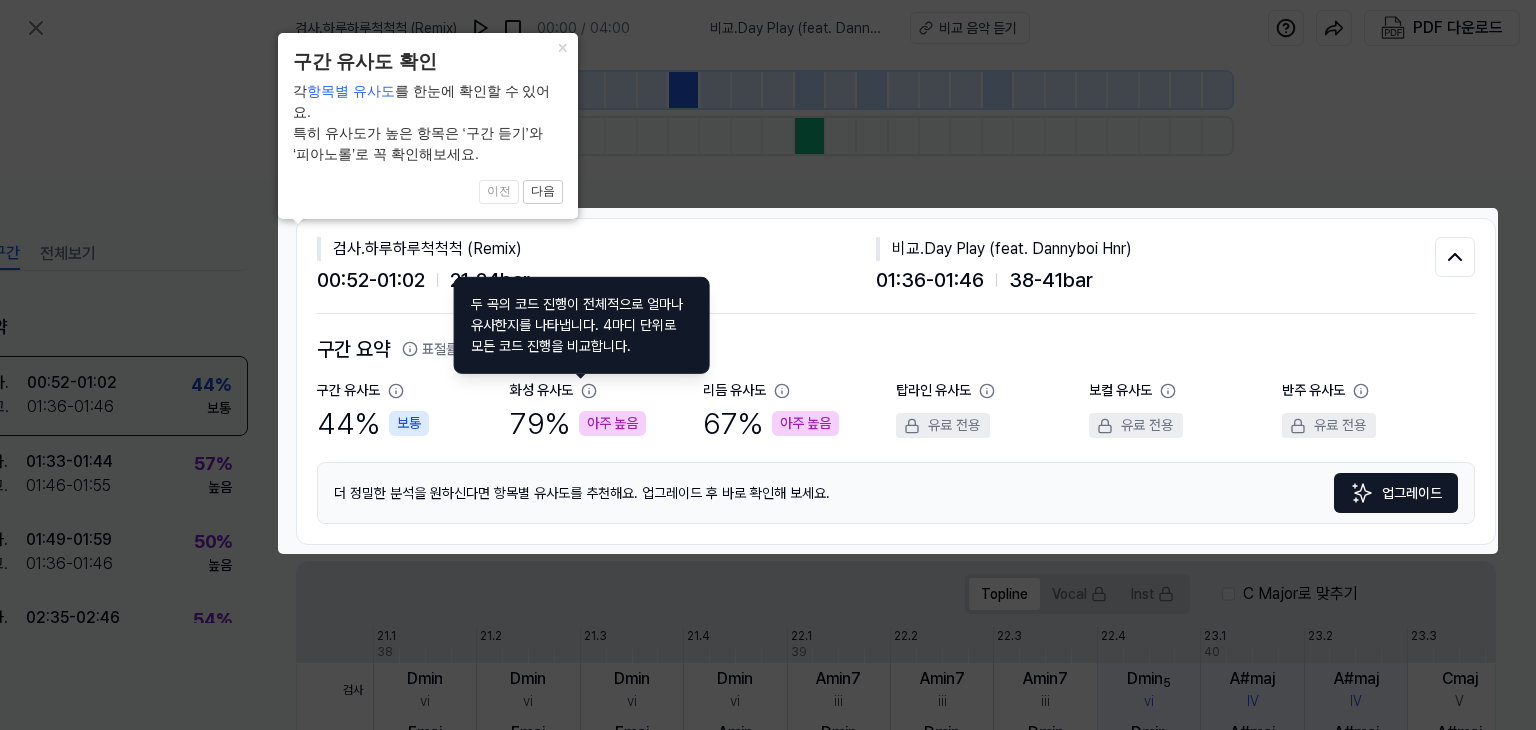 click 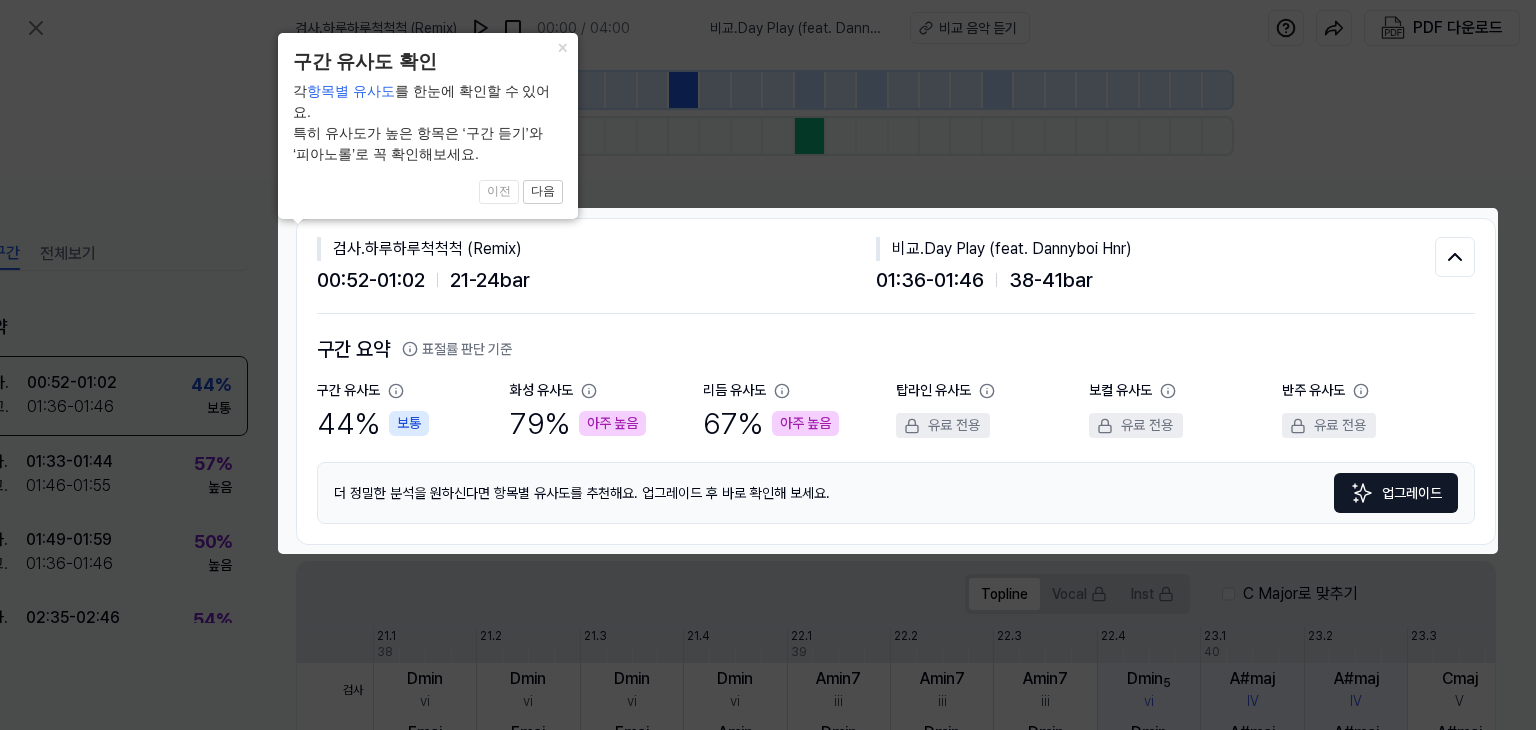 click 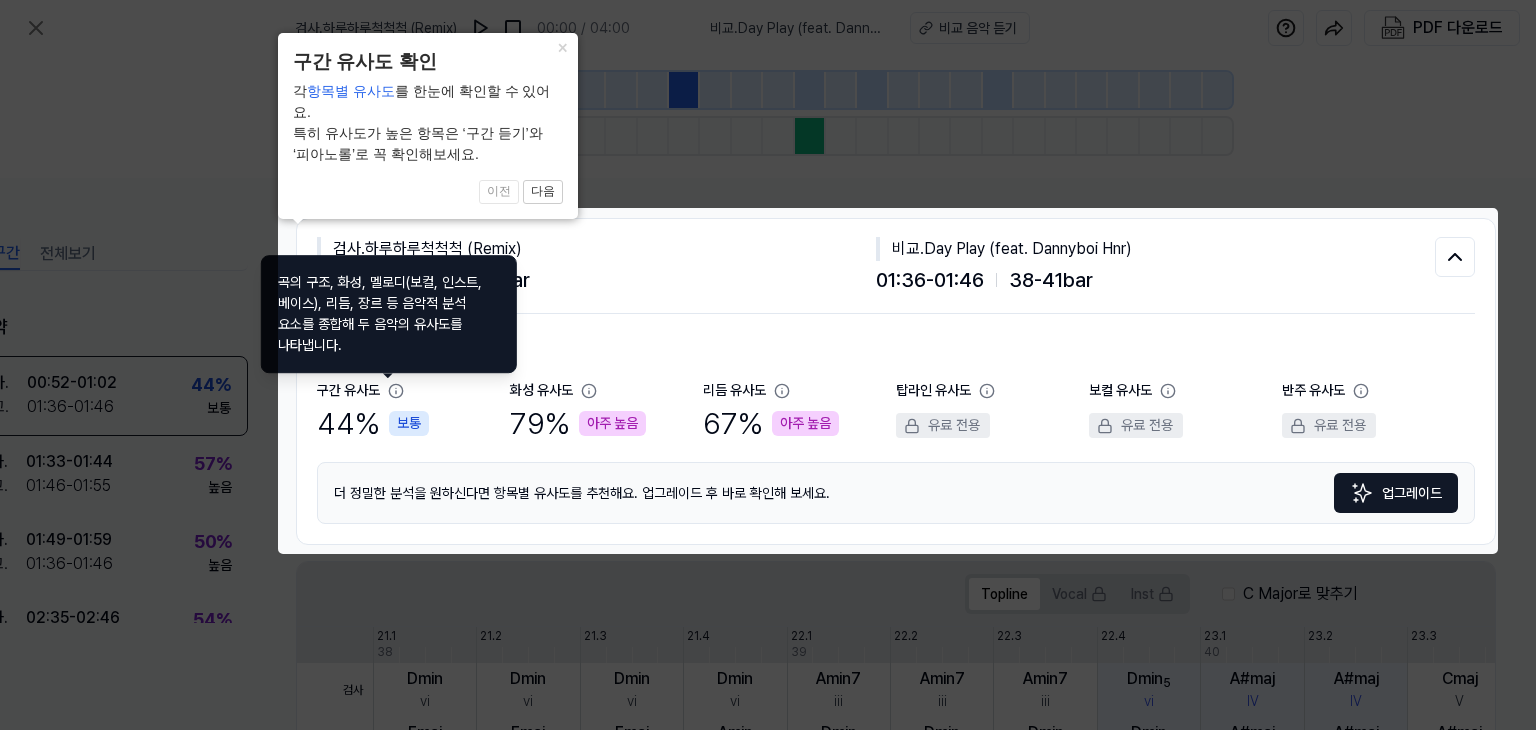 click on "구간 요약 표절률 판단 기준 구간 유사도 44 % 보통   화성 유사도 79 % 아주 높음   리듬 유사도 67 % 아주 높음   탑라인 유사도 유료 전용 보컬 유사도 유료 전용 반주 유사도 유료 전용 더 정밀한 분석을 원하신다면 항목별 유사도를 추천해요. 업그레이드 후 바로 확인해 보세요. 업그레이드" at bounding box center (896, 429) 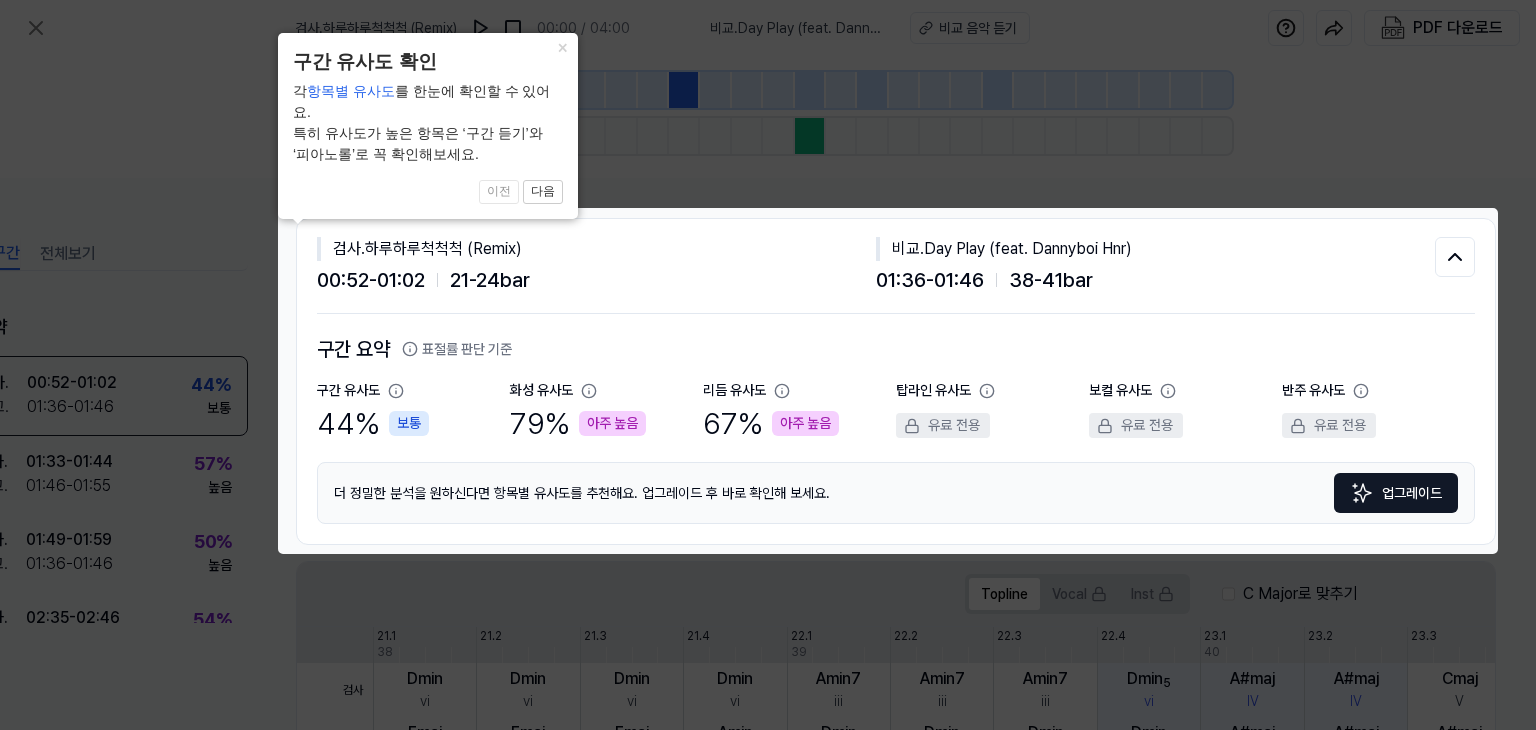 click on "21 - 24 bar" at bounding box center (490, 280) 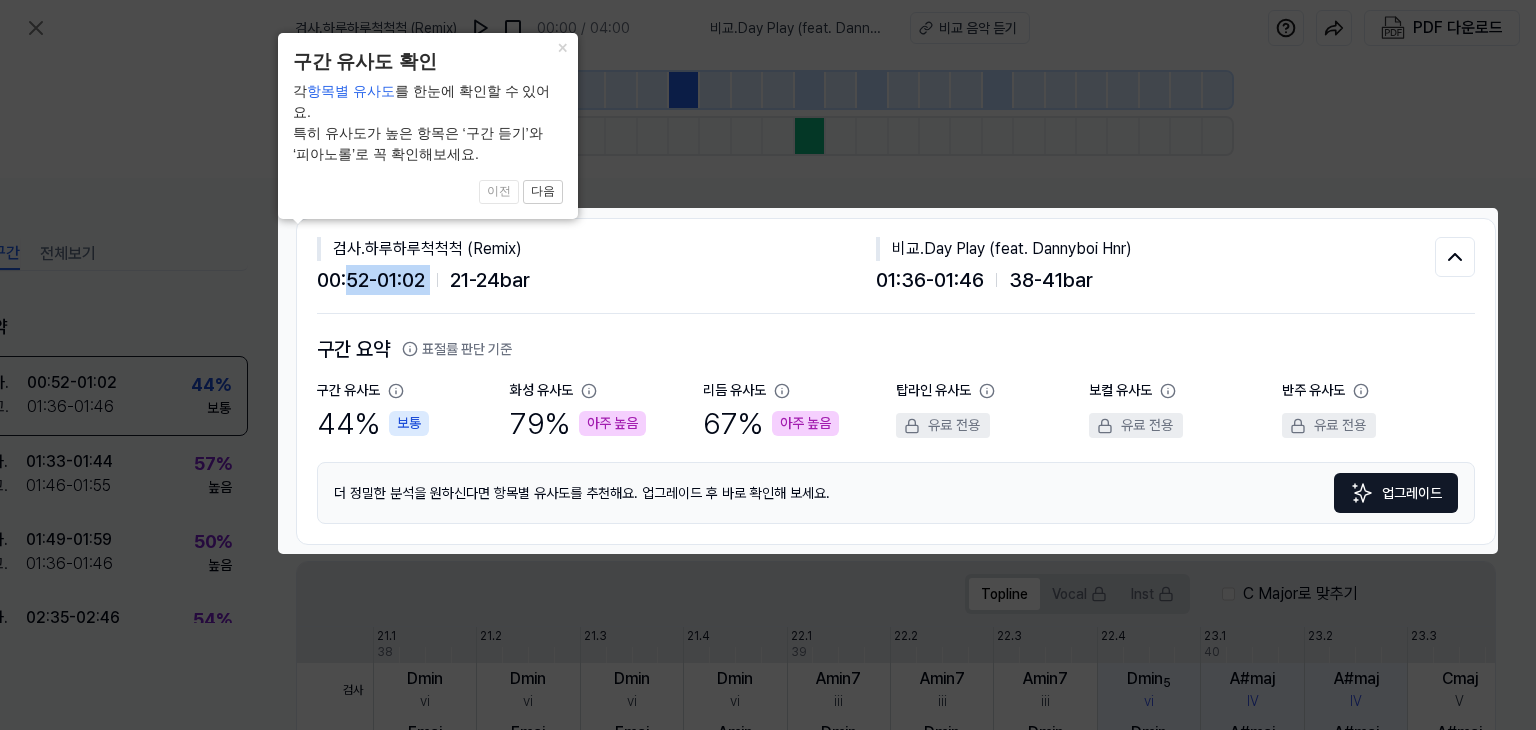 drag, startPoint x: 336, startPoint y: 281, endPoint x: 442, endPoint y: 275, distance: 106.16968 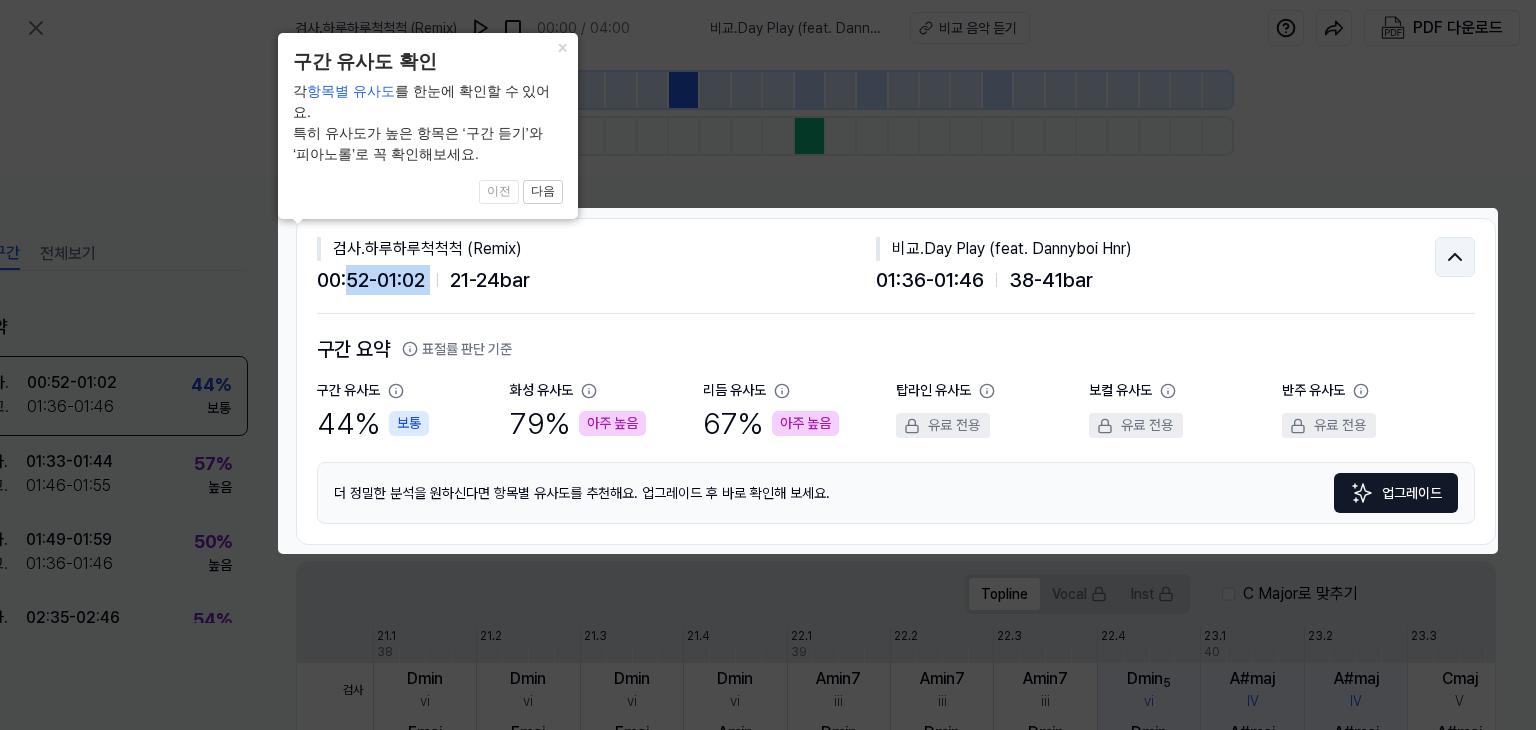 click 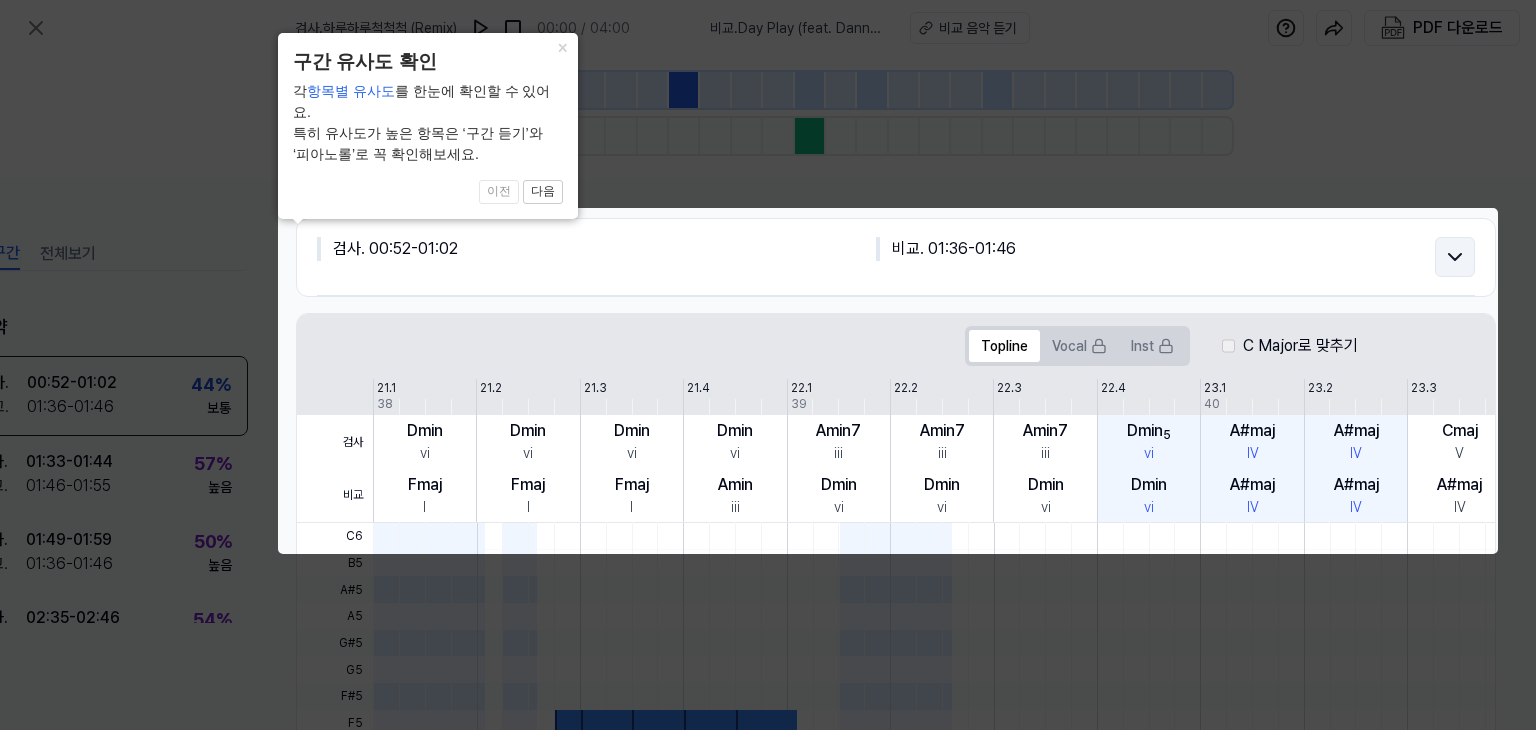 click 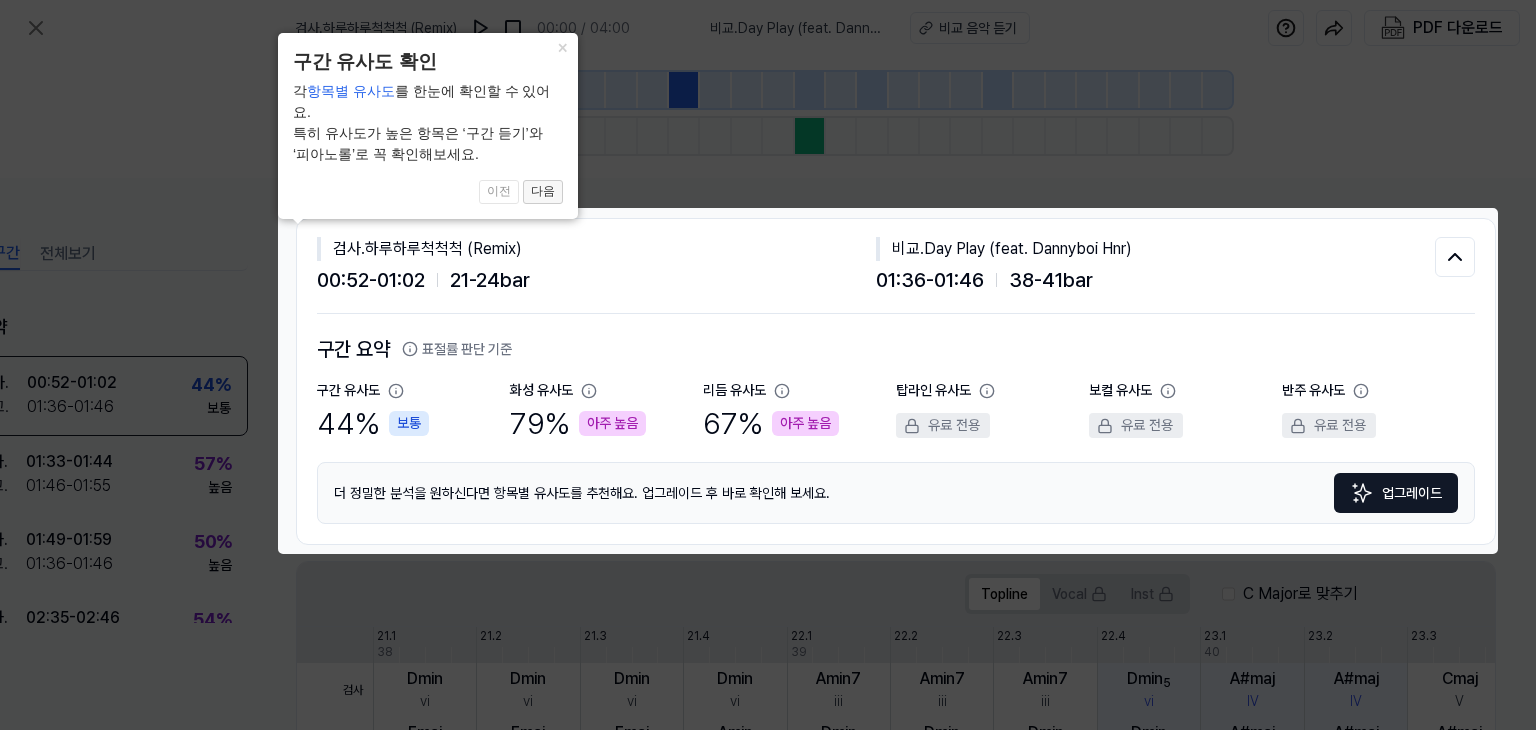 click on "다음" at bounding box center [543, 192] 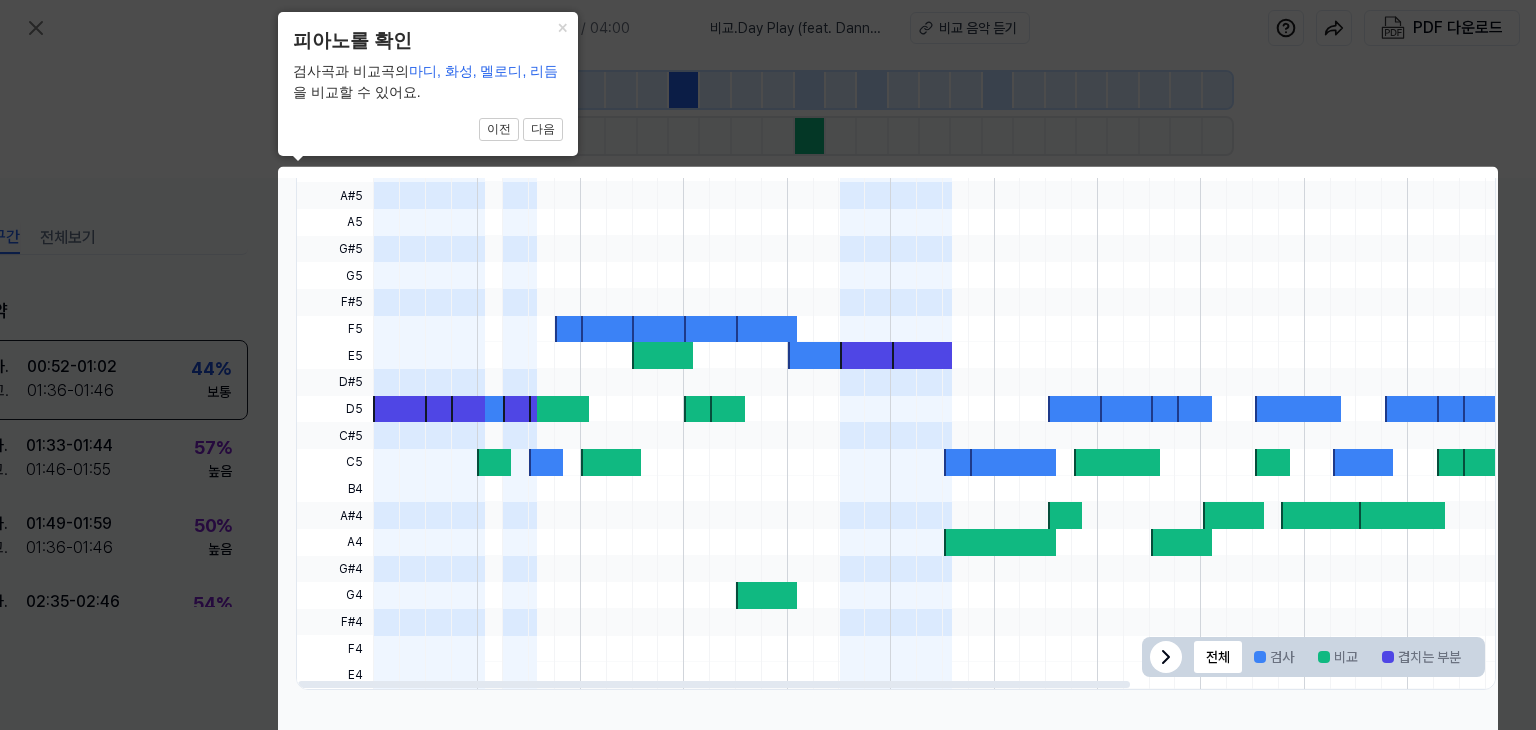 scroll, scrollTop: 0, scrollLeft: 88, axis: horizontal 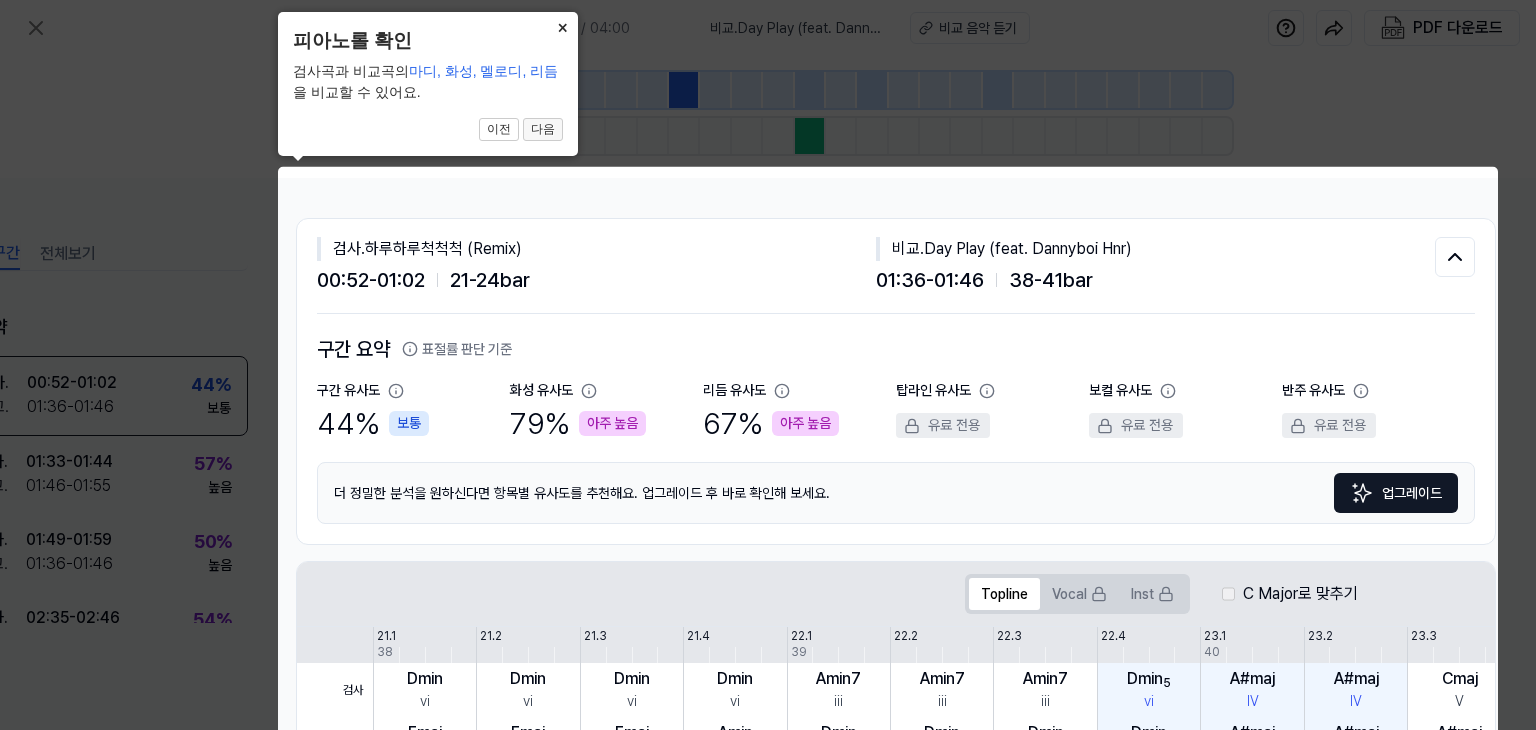 click on "다음" at bounding box center (543, 130) 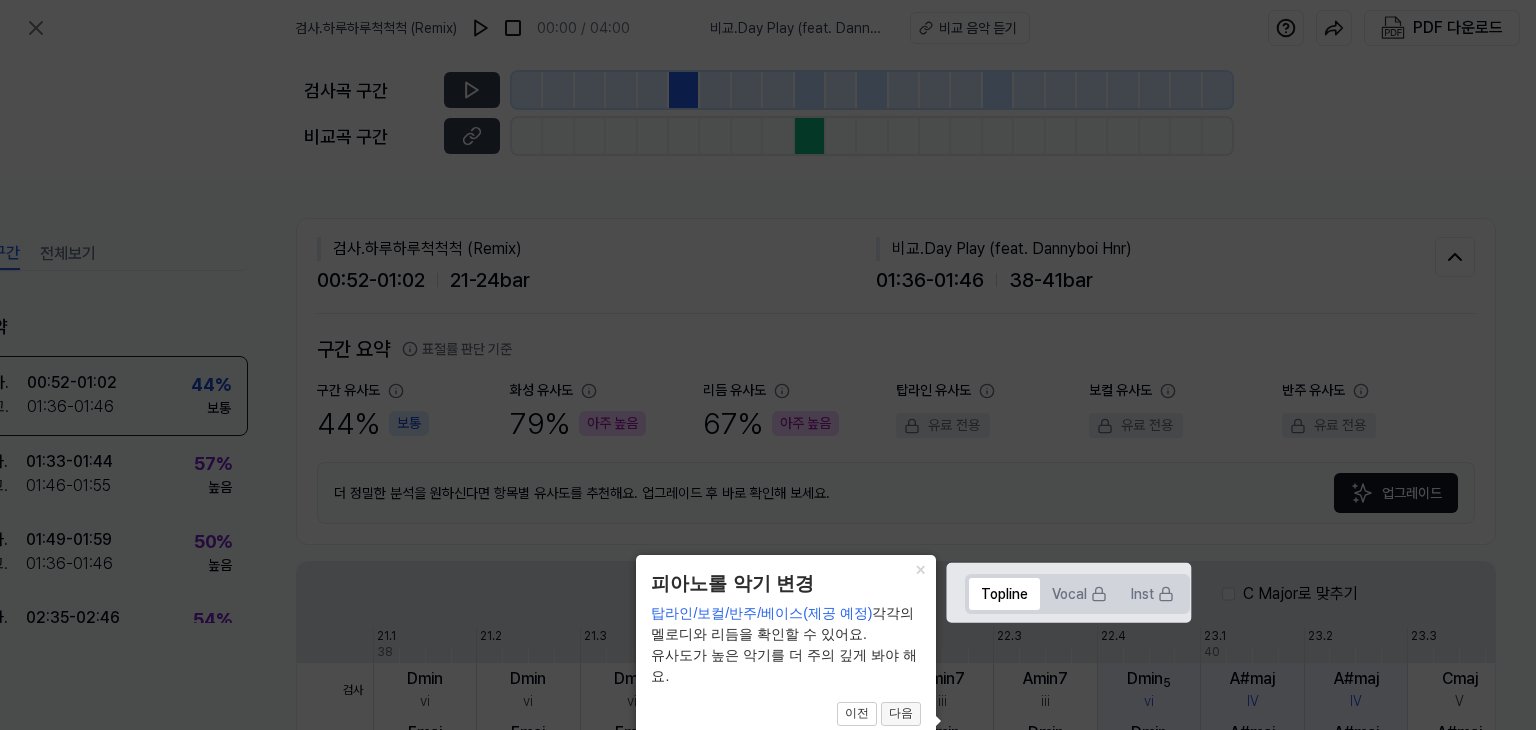 click on "다음" at bounding box center (901, 714) 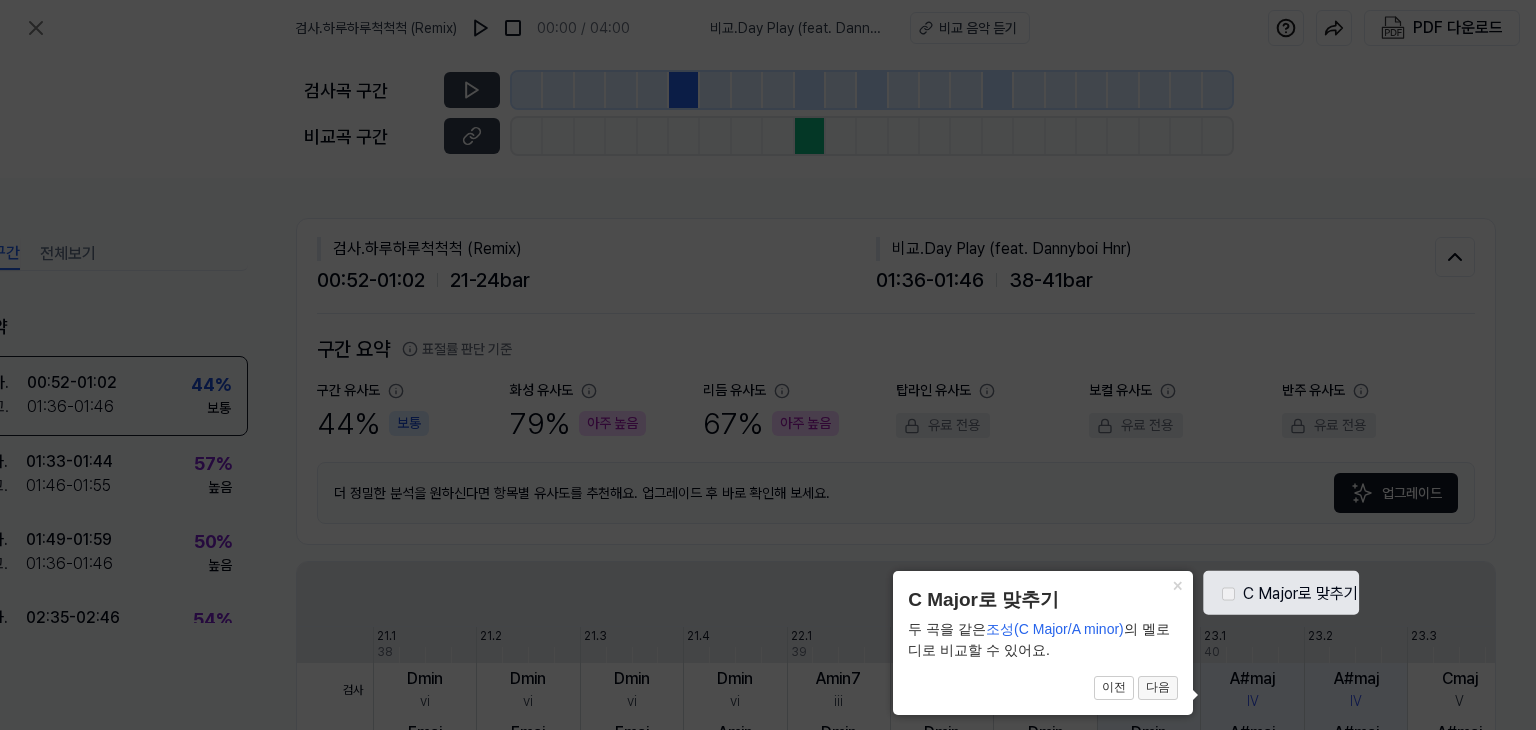 click on "다음" at bounding box center [1158, 688] 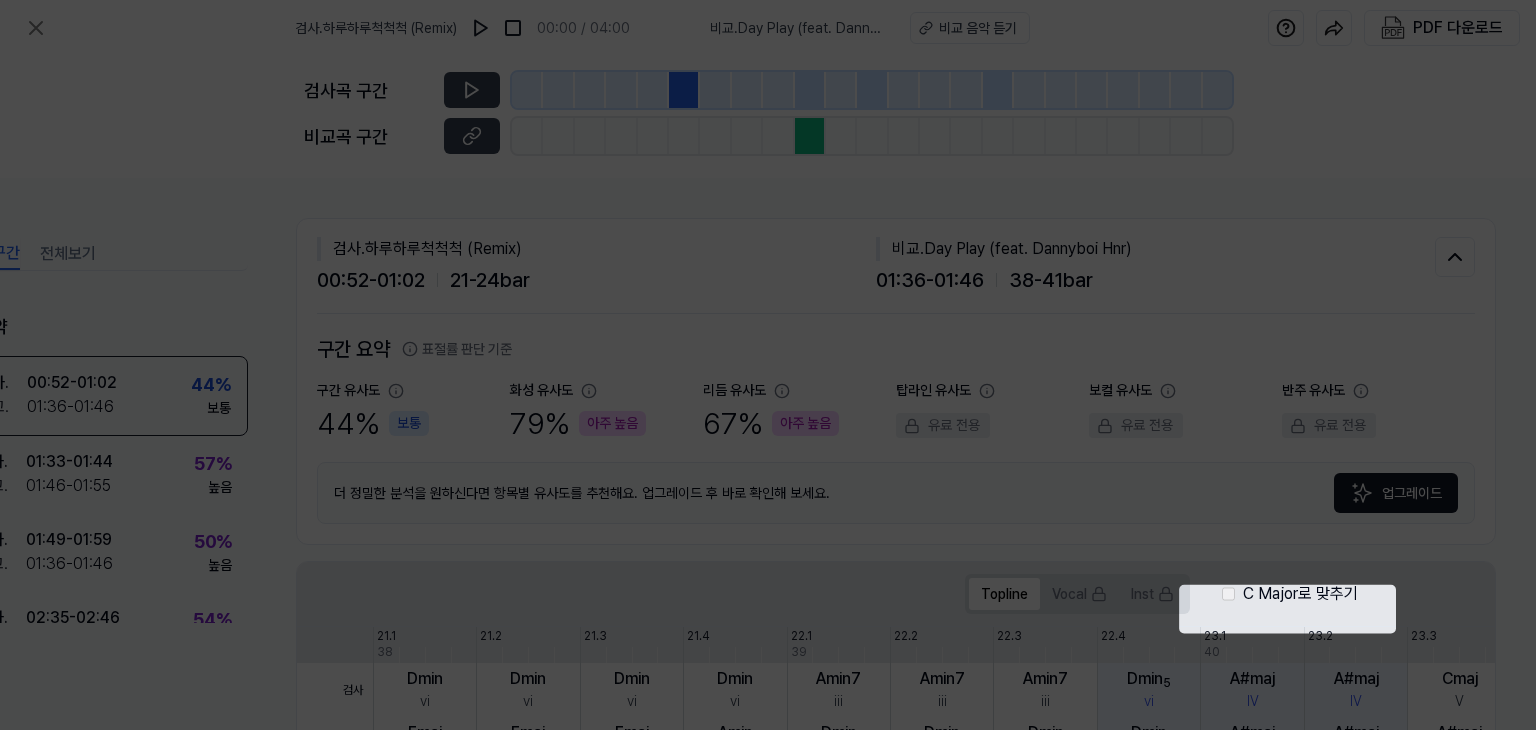 scroll, scrollTop: 0, scrollLeft: 1, axis: horizontal 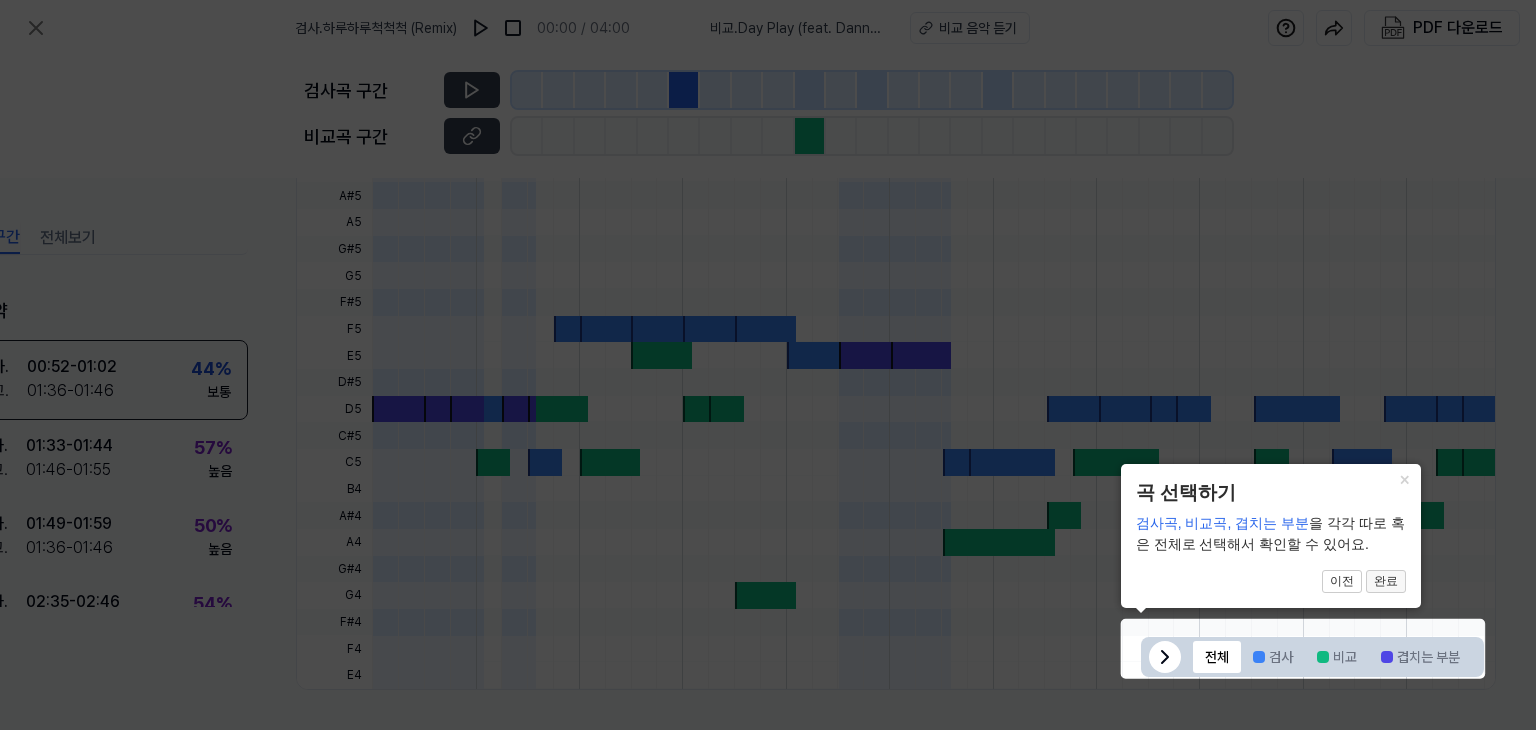 click on "완료" at bounding box center (1386, 582) 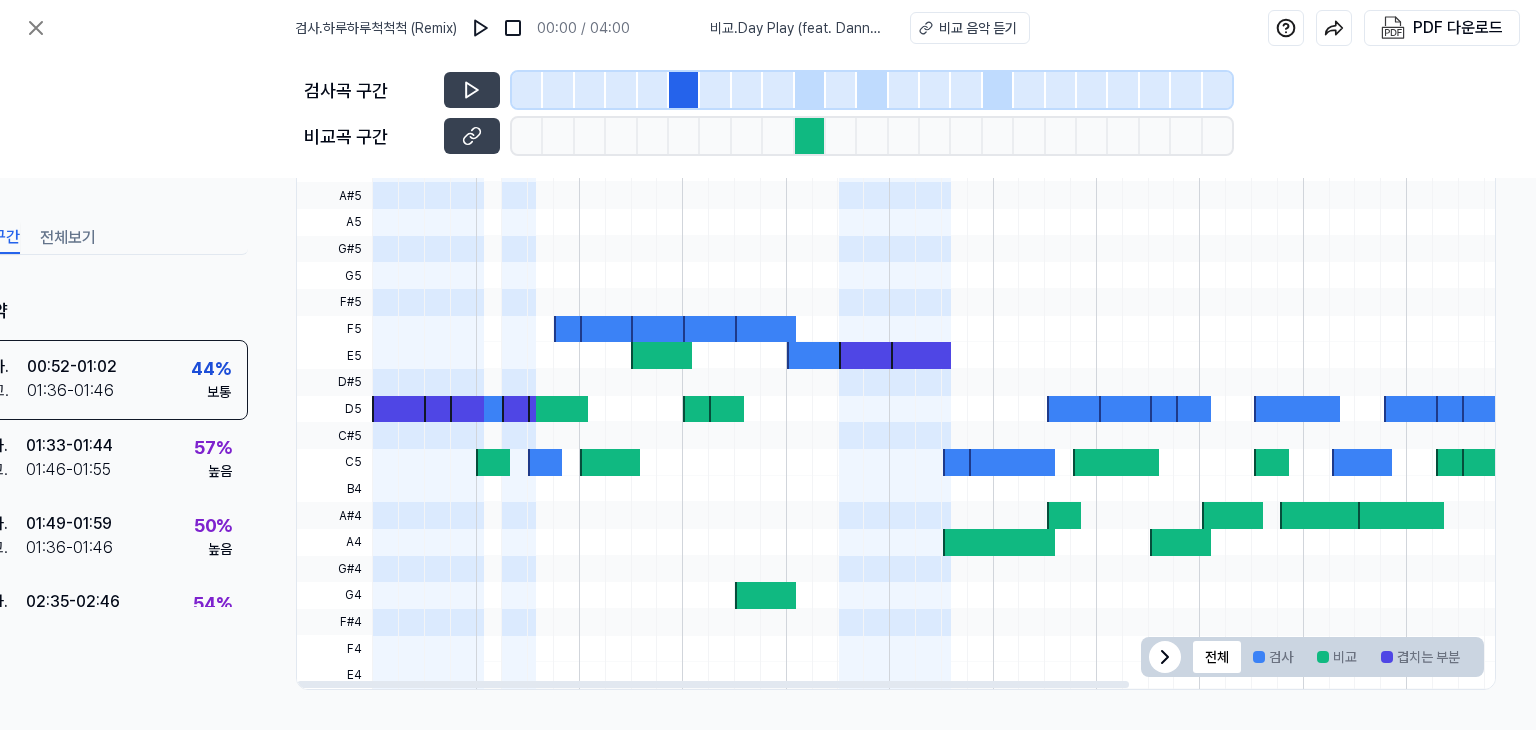 click at bounding box center [661, 355] 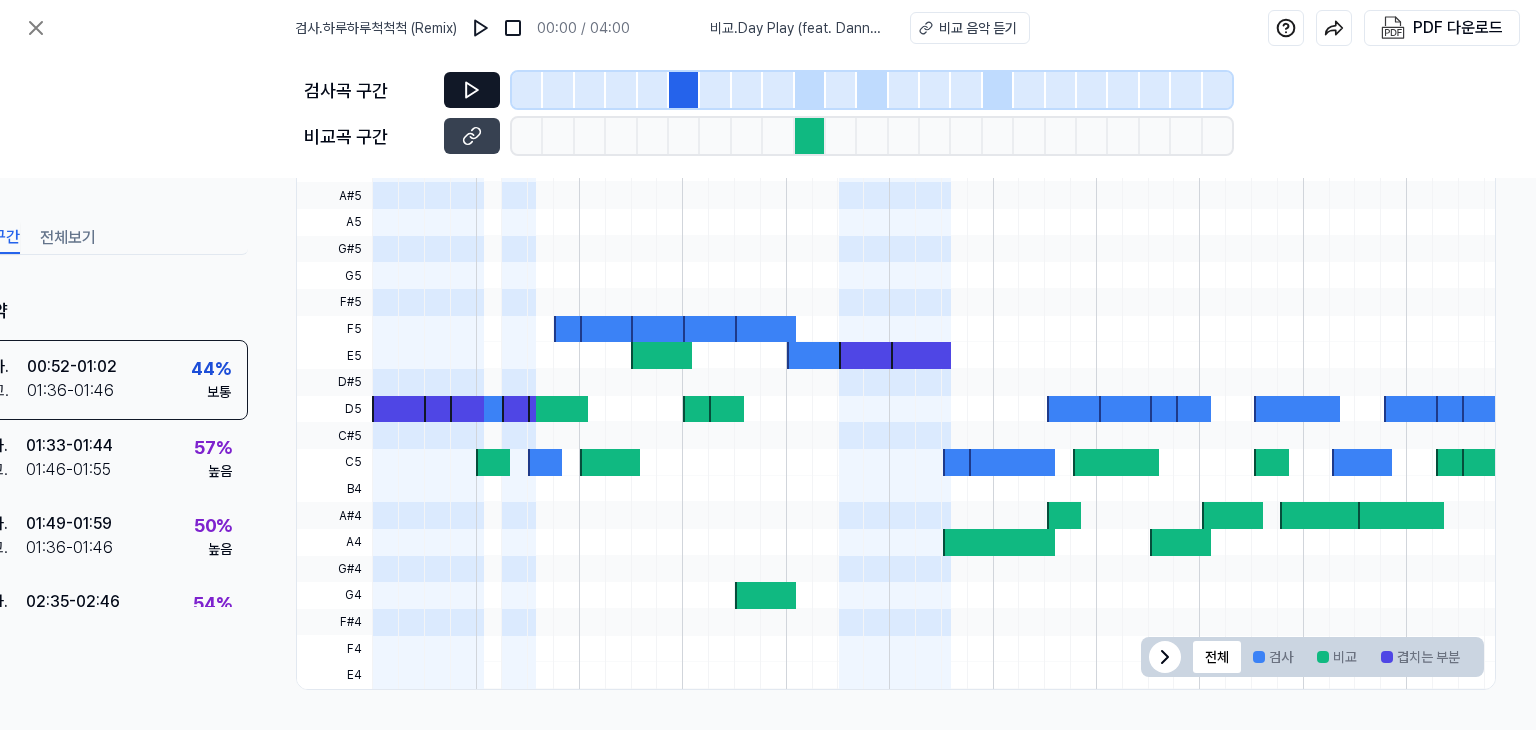 click 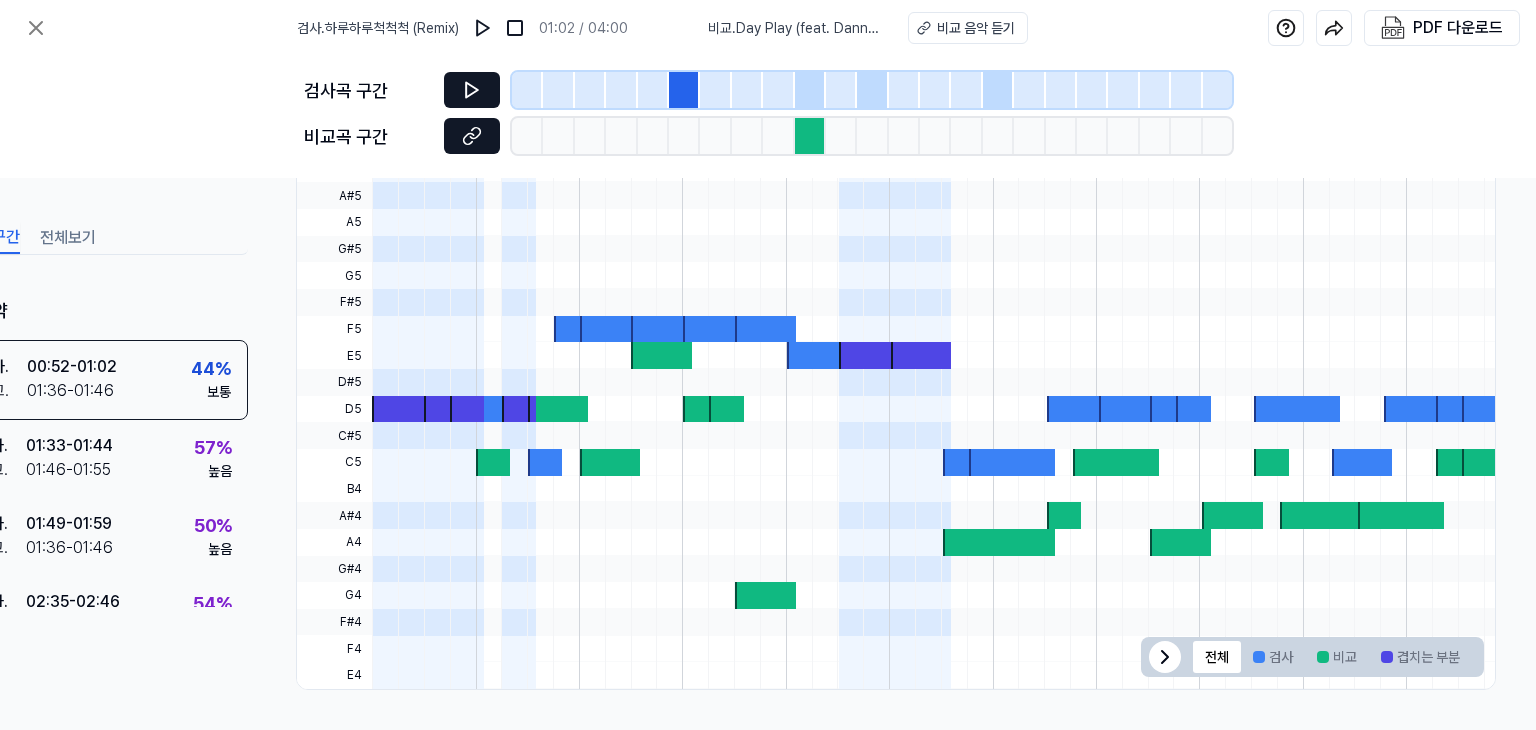 click at bounding box center [472, 136] 